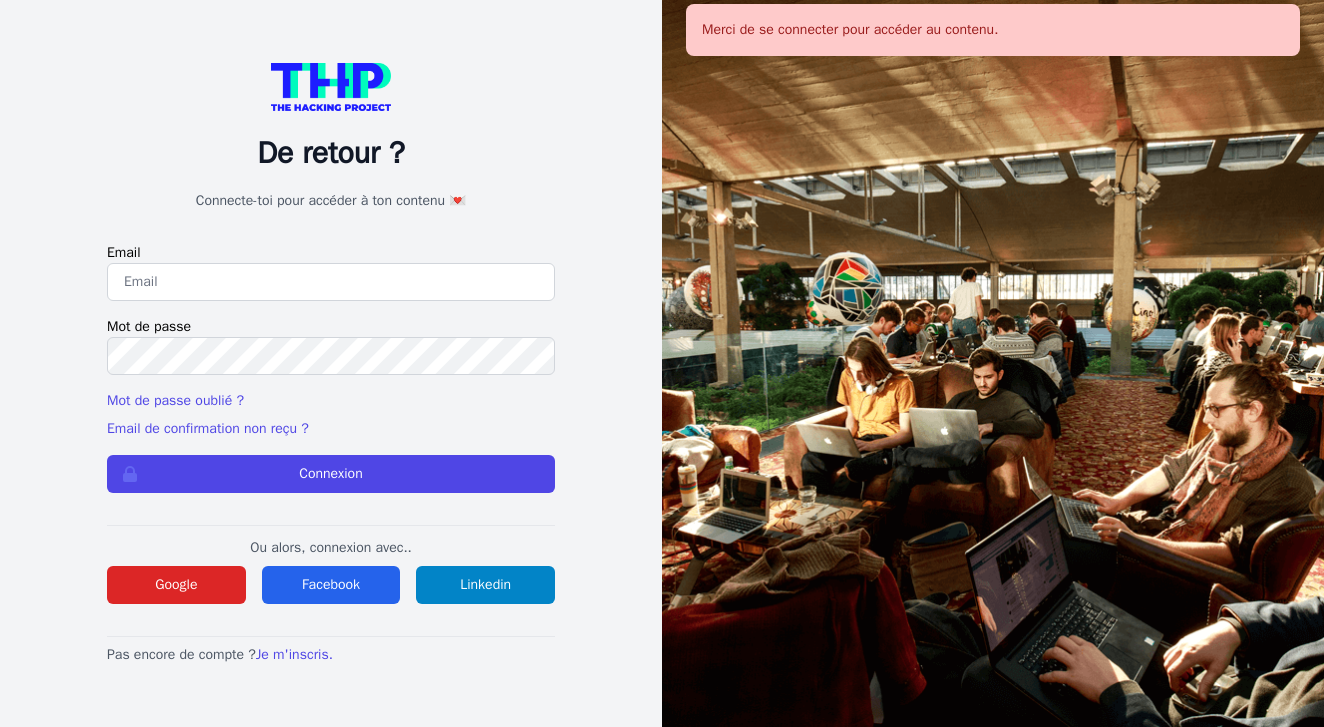scroll, scrollTop: 0, scrollLeft: 0, axis: both 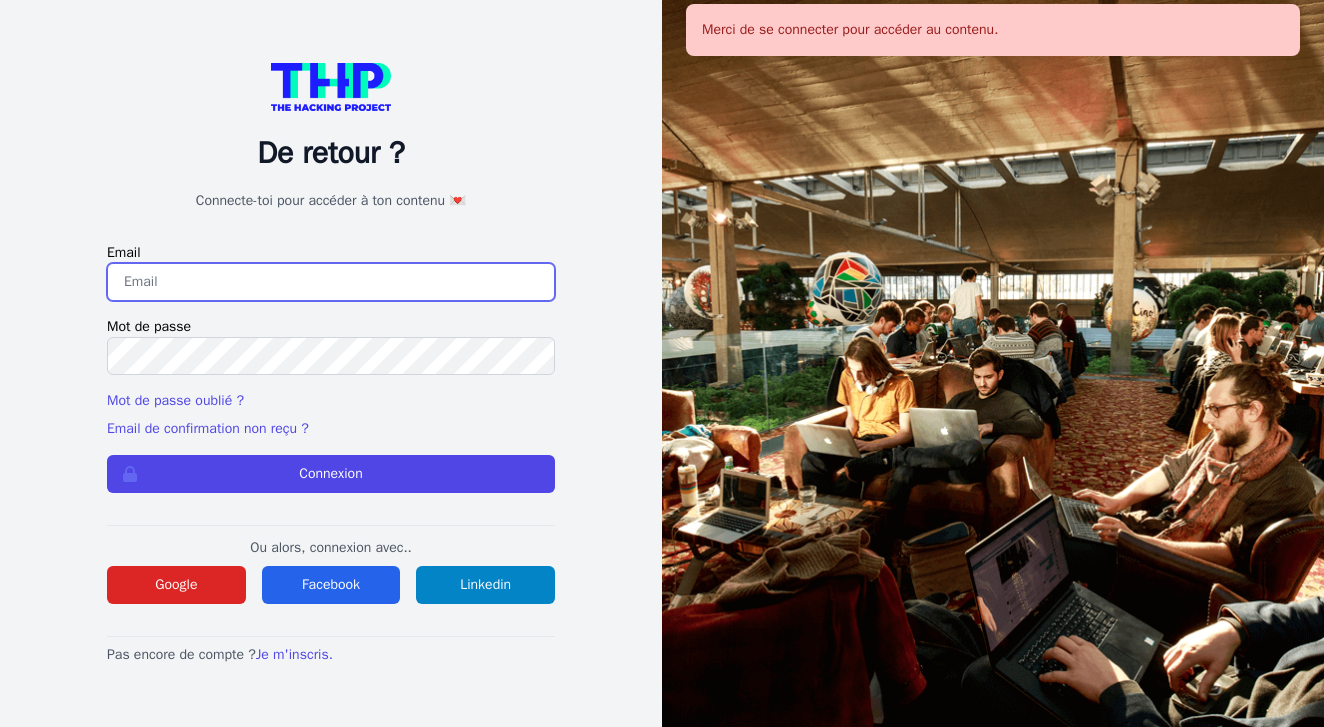 type on "[EMAIL_ADDRESS][DOMAIN_NAME]" 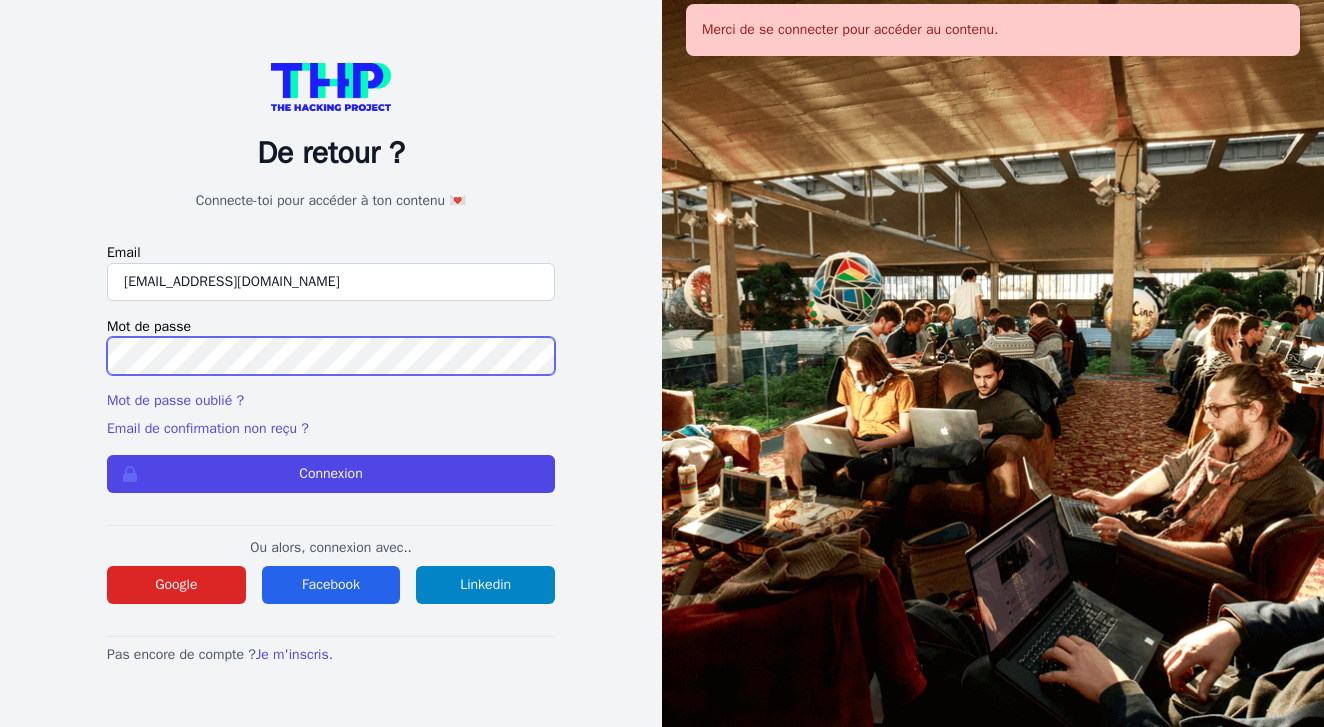 click on "Connexion" at bounding box center (331, 474) 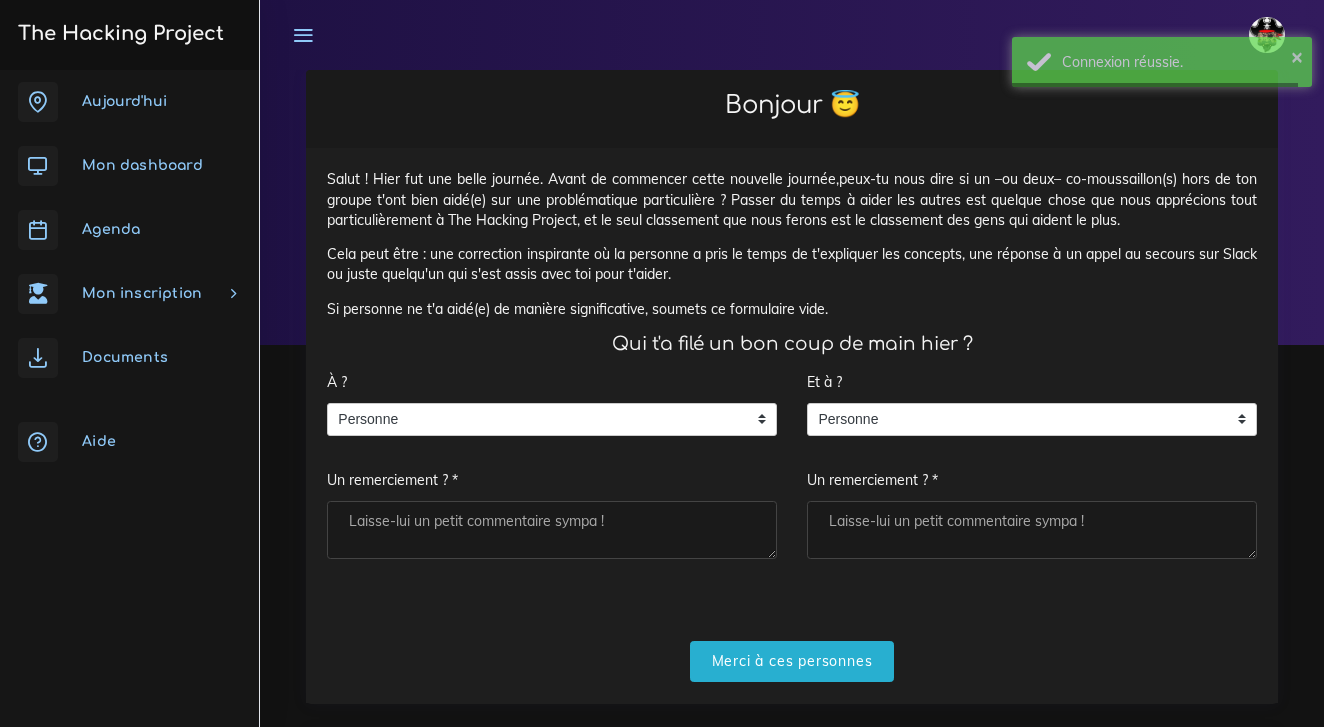 scroll, scrollTop: 0, scrollLeft: 0, axis: both 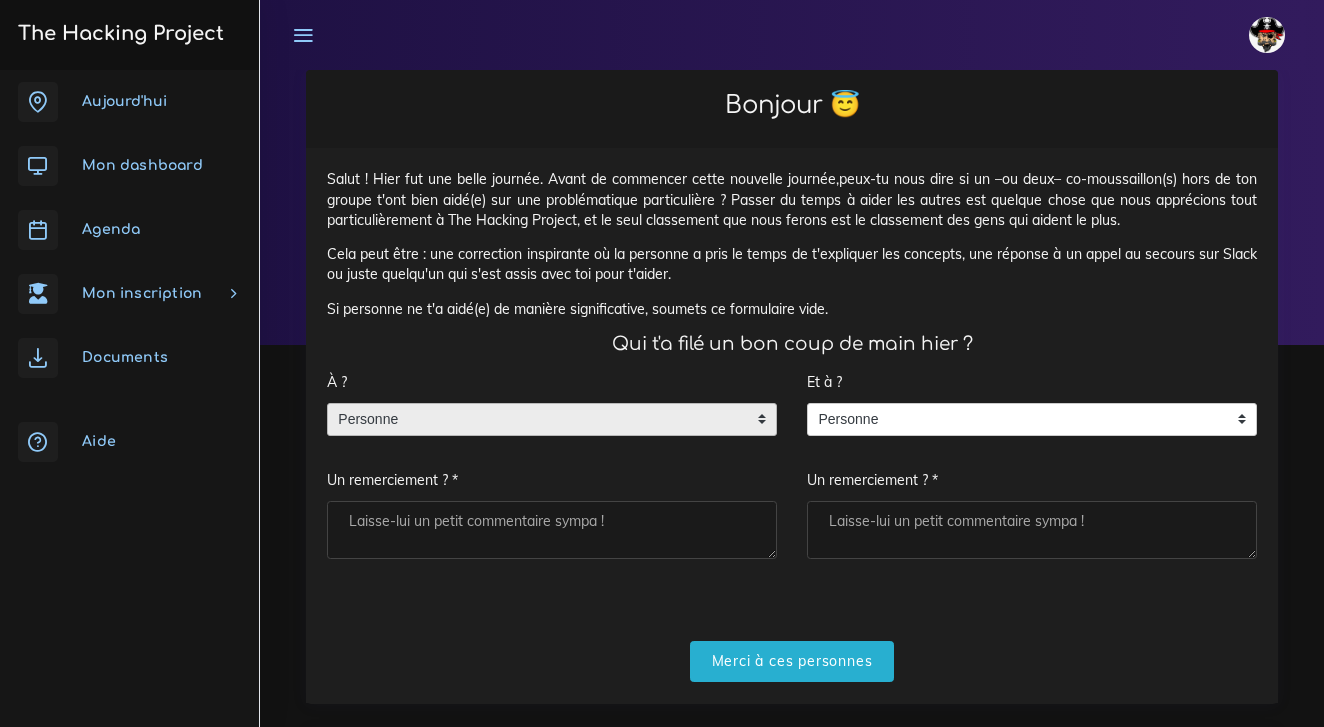 click on "Personne" at bounding box center (537, 420) 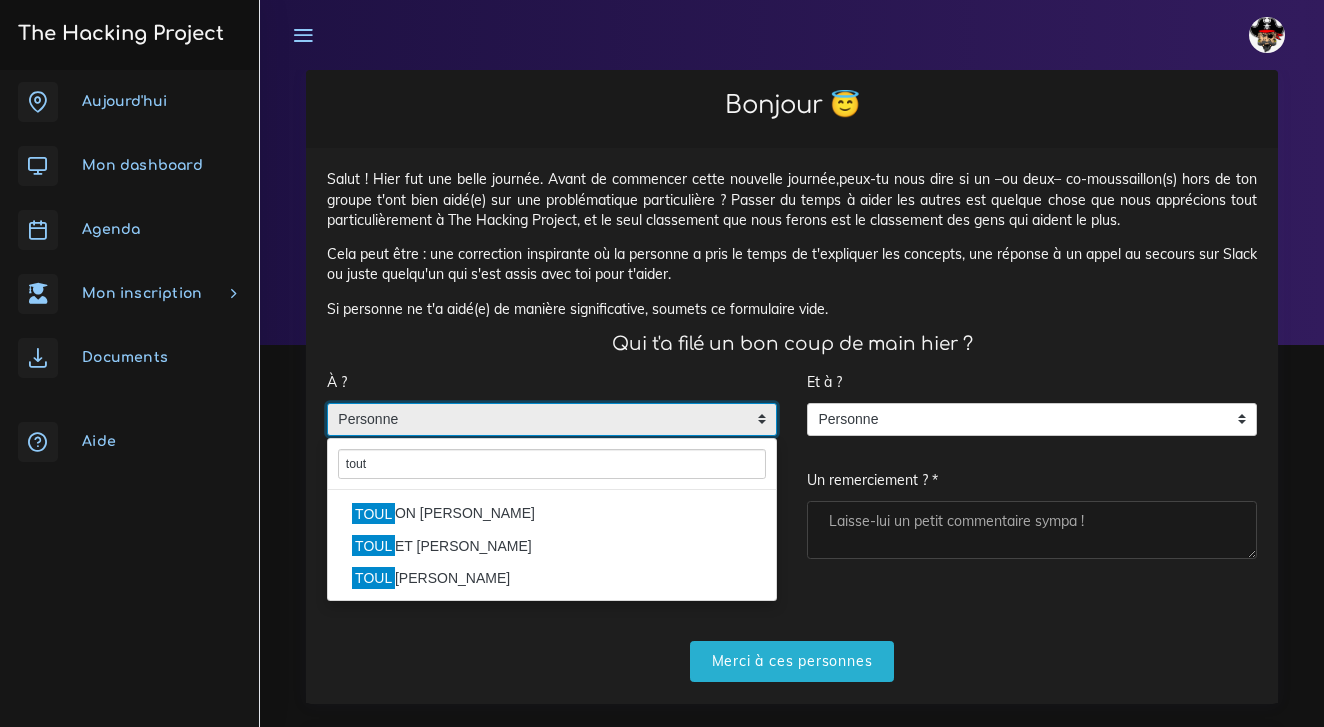 drag, startPoint x: 377, startPoint y: 418, endPoint x: 396, endPoint y: 576, distance: 159.1383 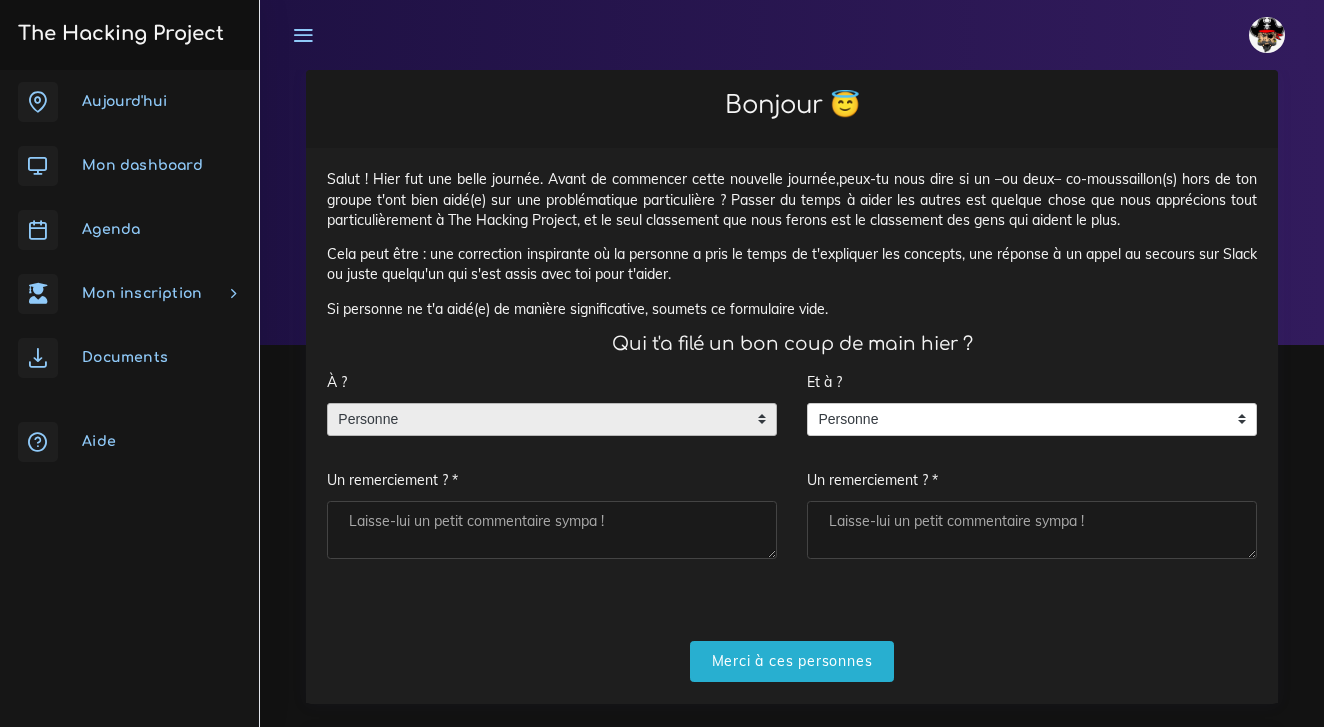 click on "Personne" at bounding box center (537, 420) 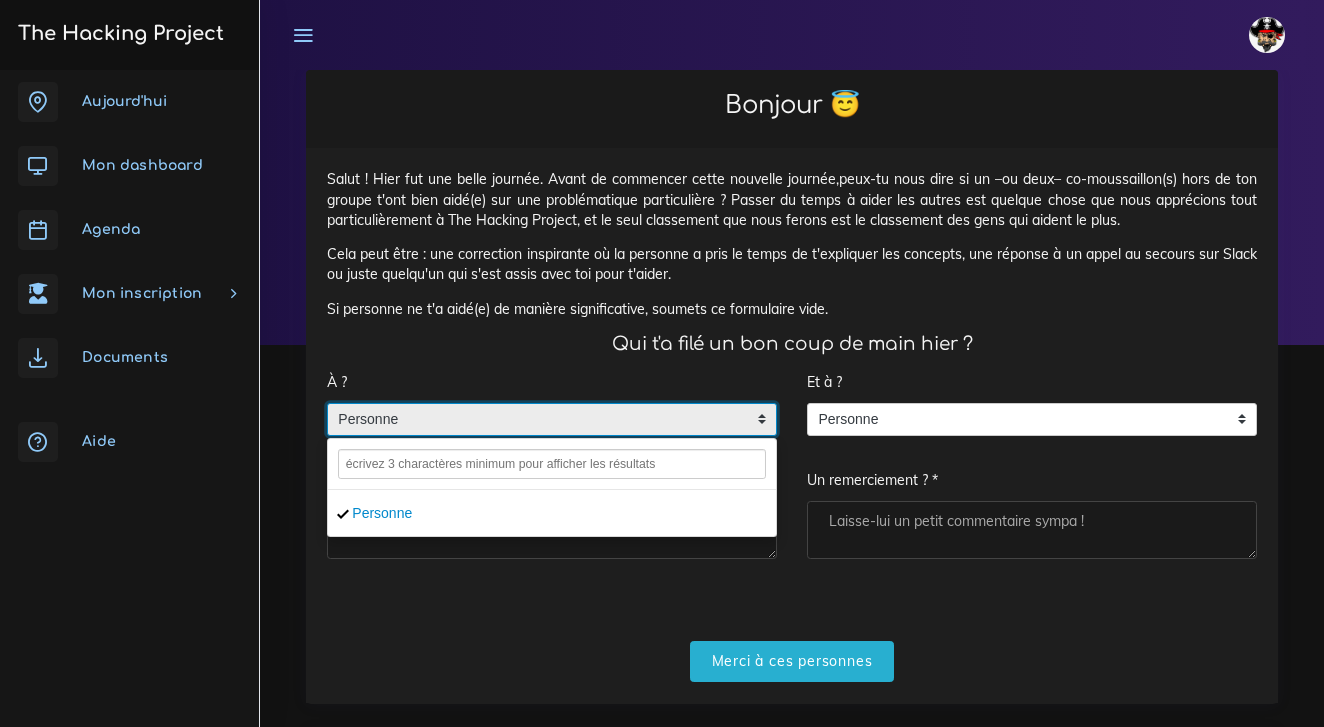 click on "Personne" at bounding box center (537, 420) 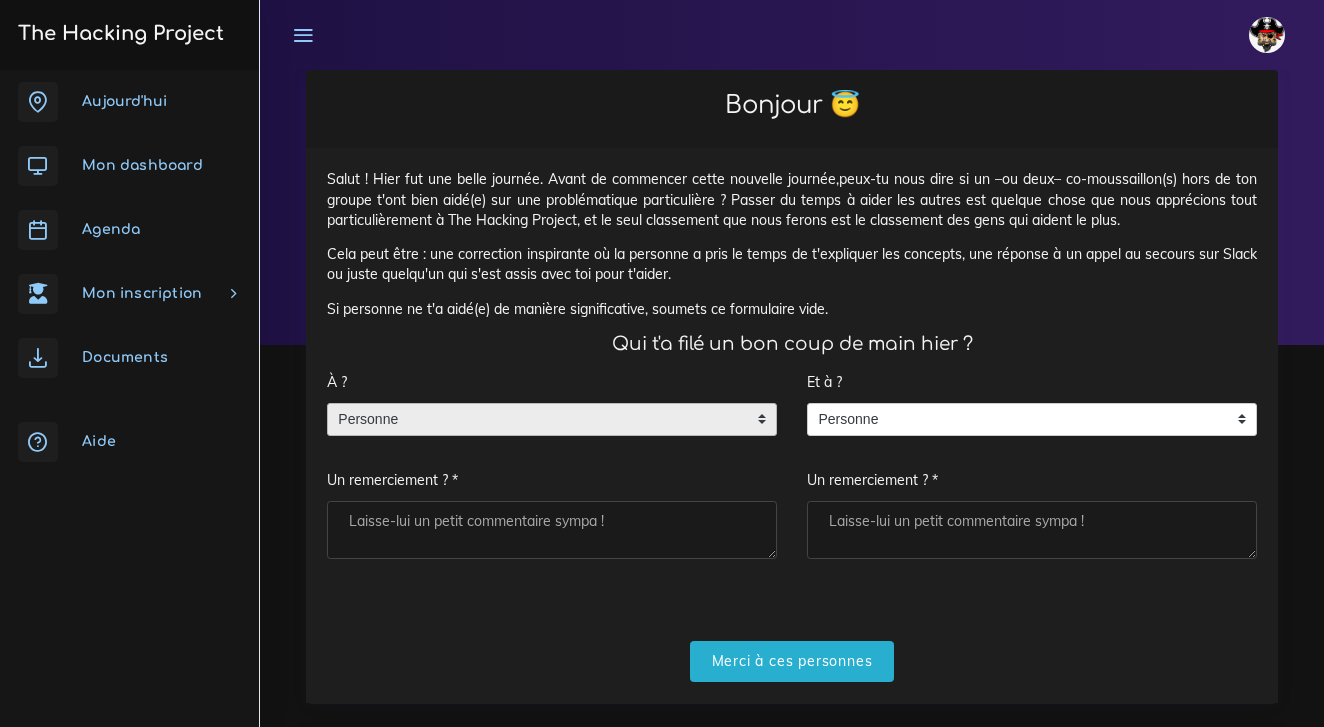click on "Personne" at bounding box center (537, 420) 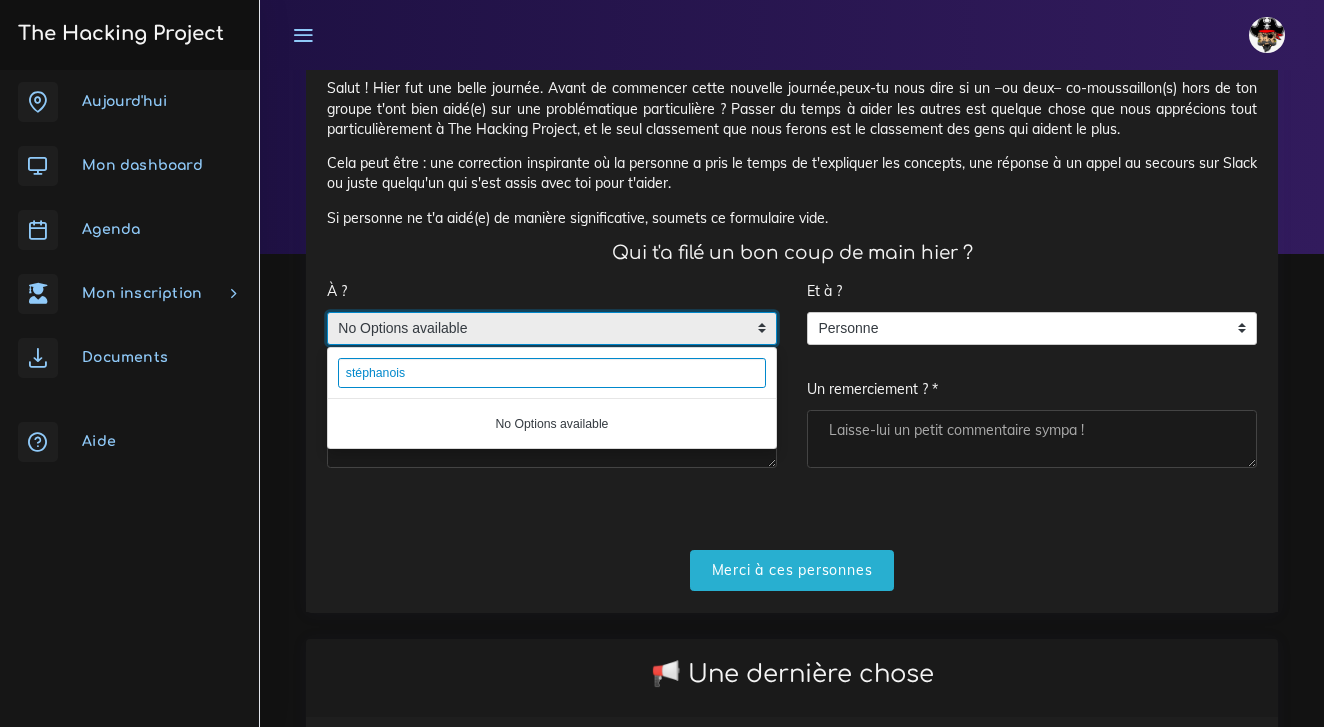 scroll, scrollTop: 95, scrollLeft: 0, axis: vertical 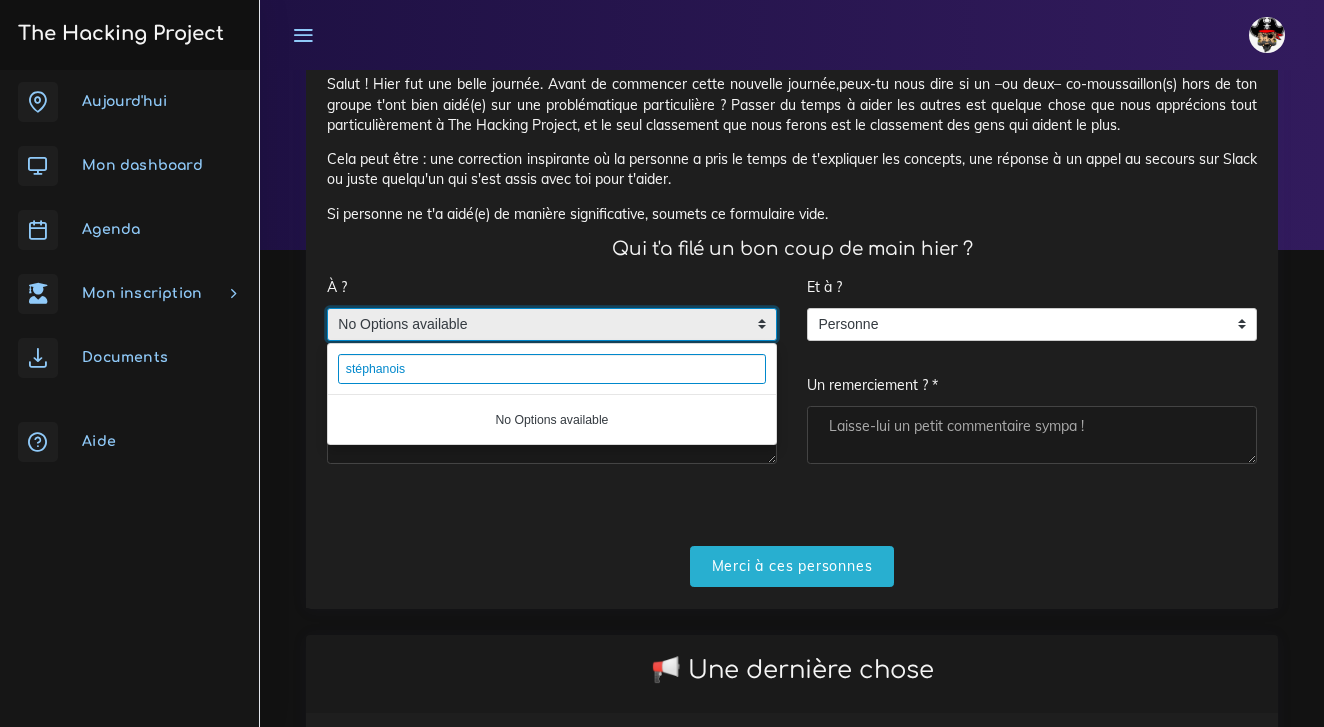 click on "stéphanois" at bounding box center (552, 369) 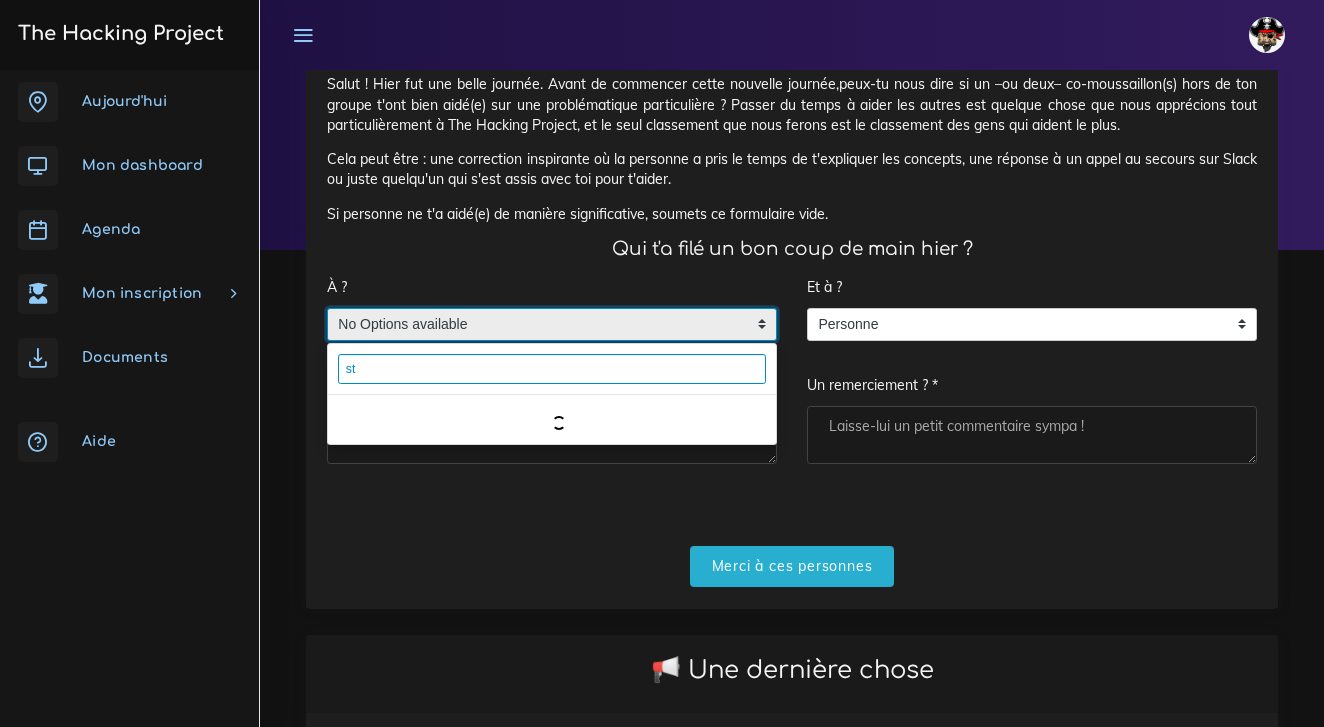 type on "s" 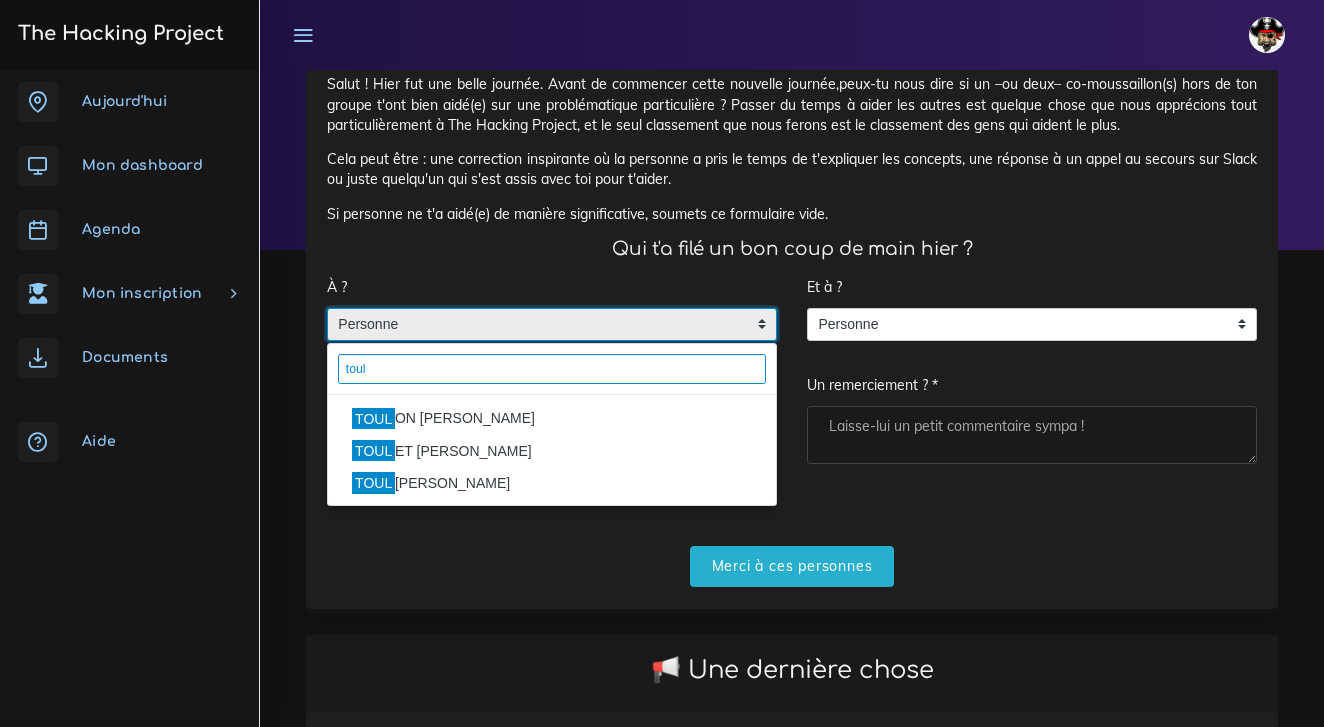 type on "tout" 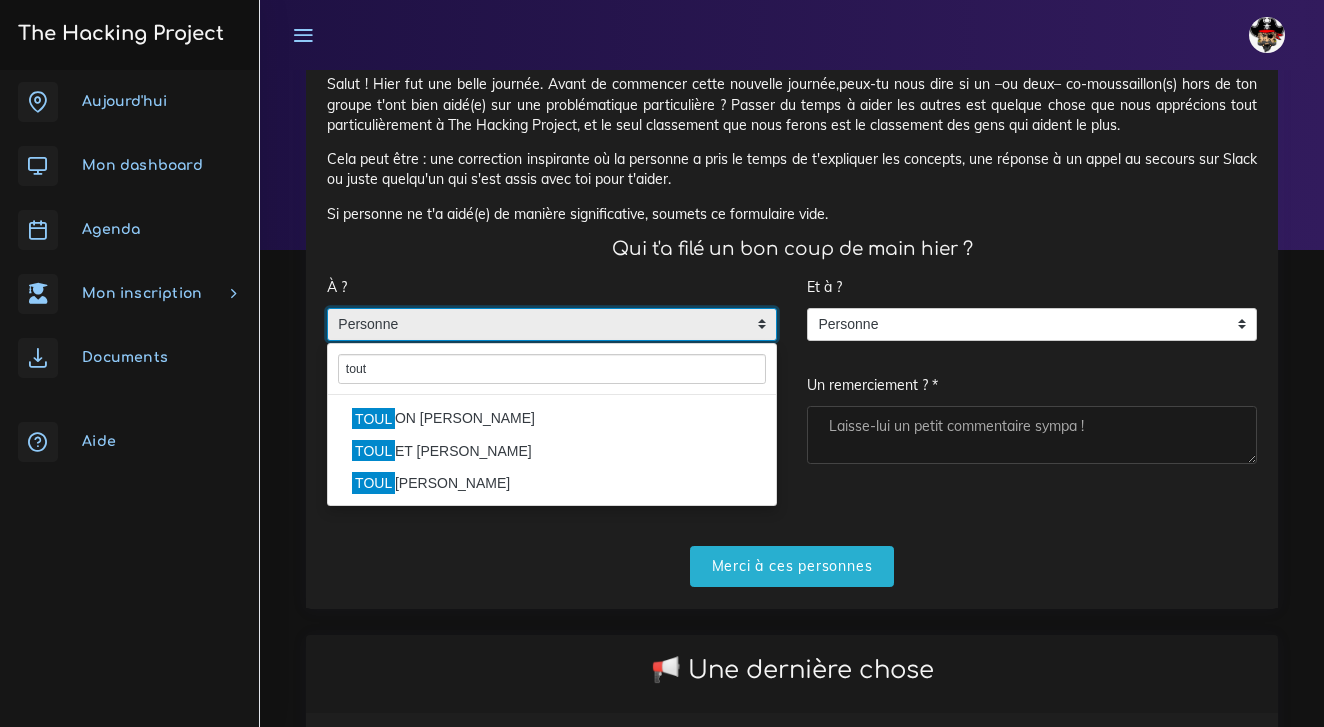 drag, startPoint x: 508, startPoint y: 362, endPoint x: 447, endPoint y: 486, distance: 138.1919 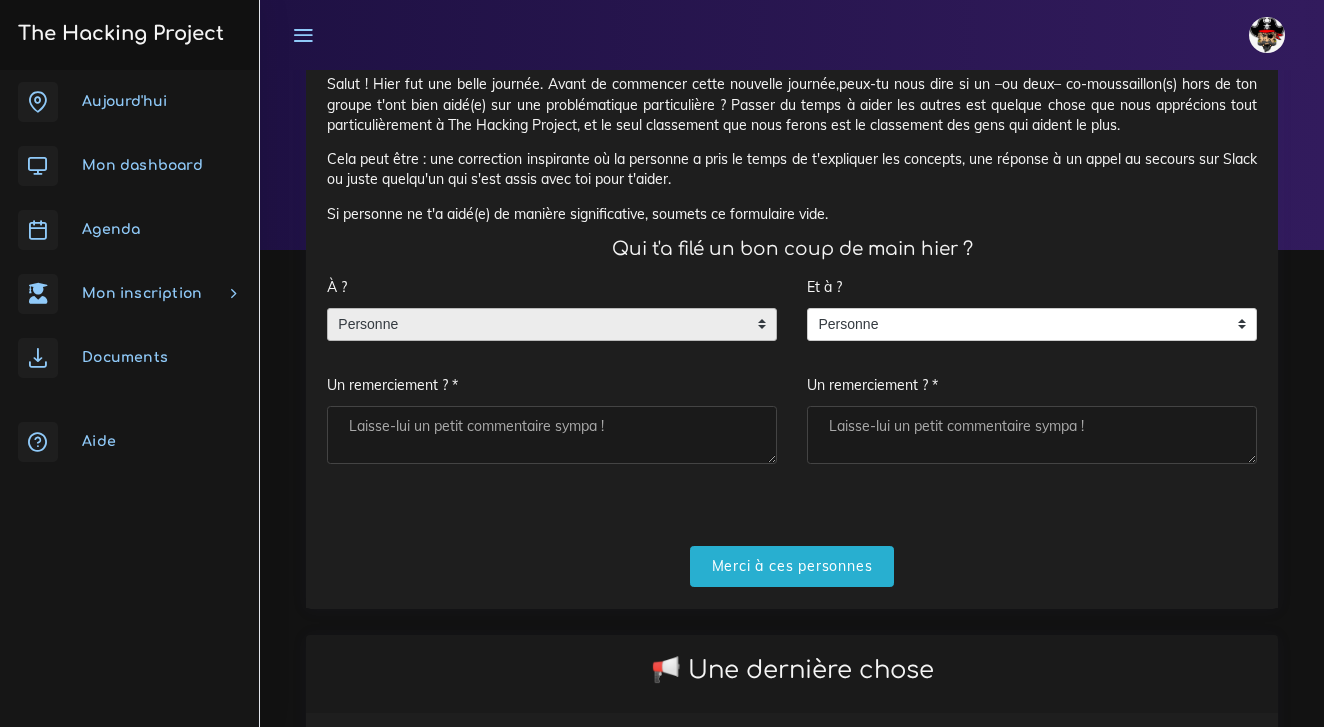 click on "Personne" at bounding box center (537, 325) 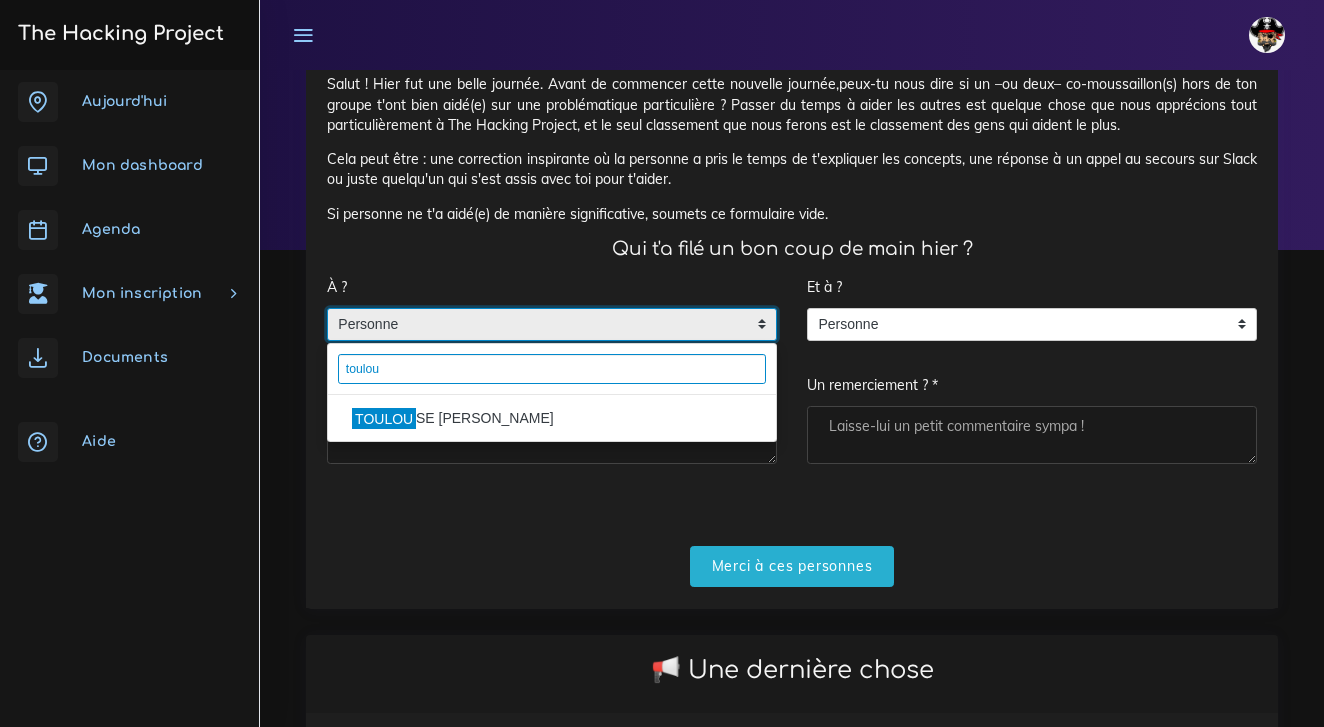 type on "toulou" 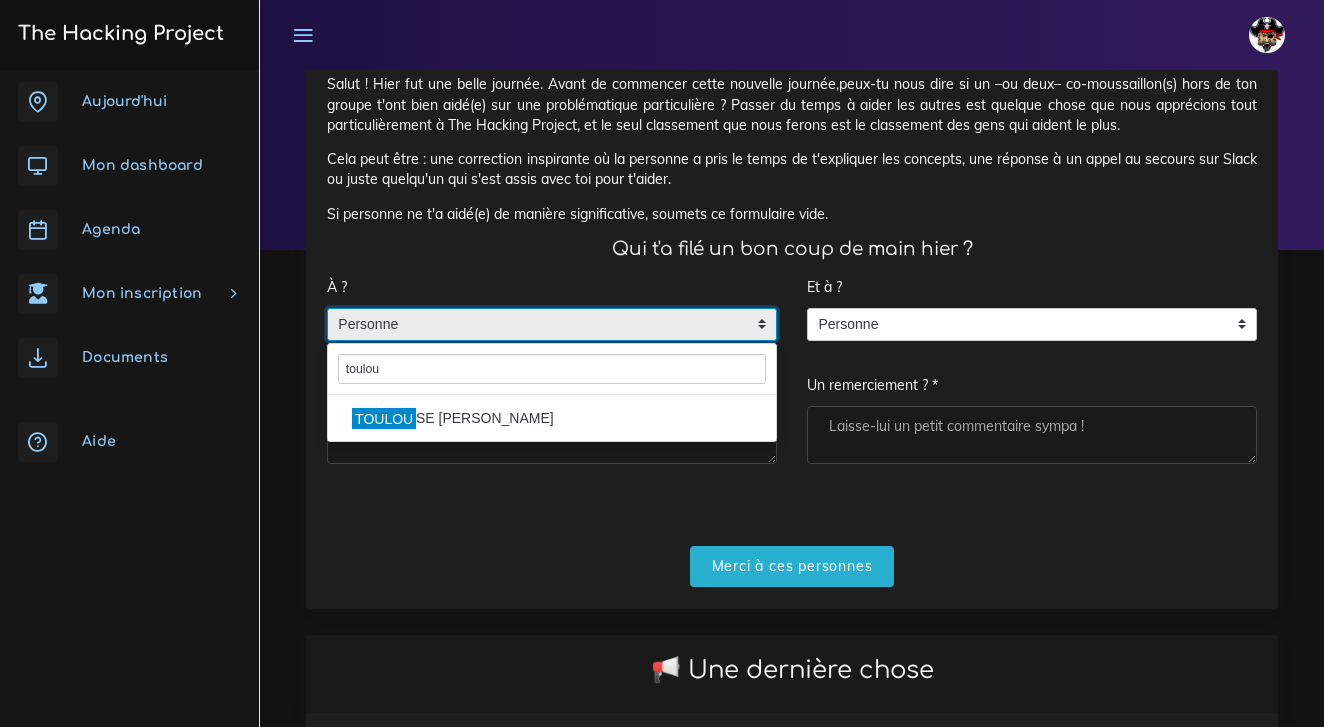 click on "TOULOU SE stephen" at bounding box center (552, 419) 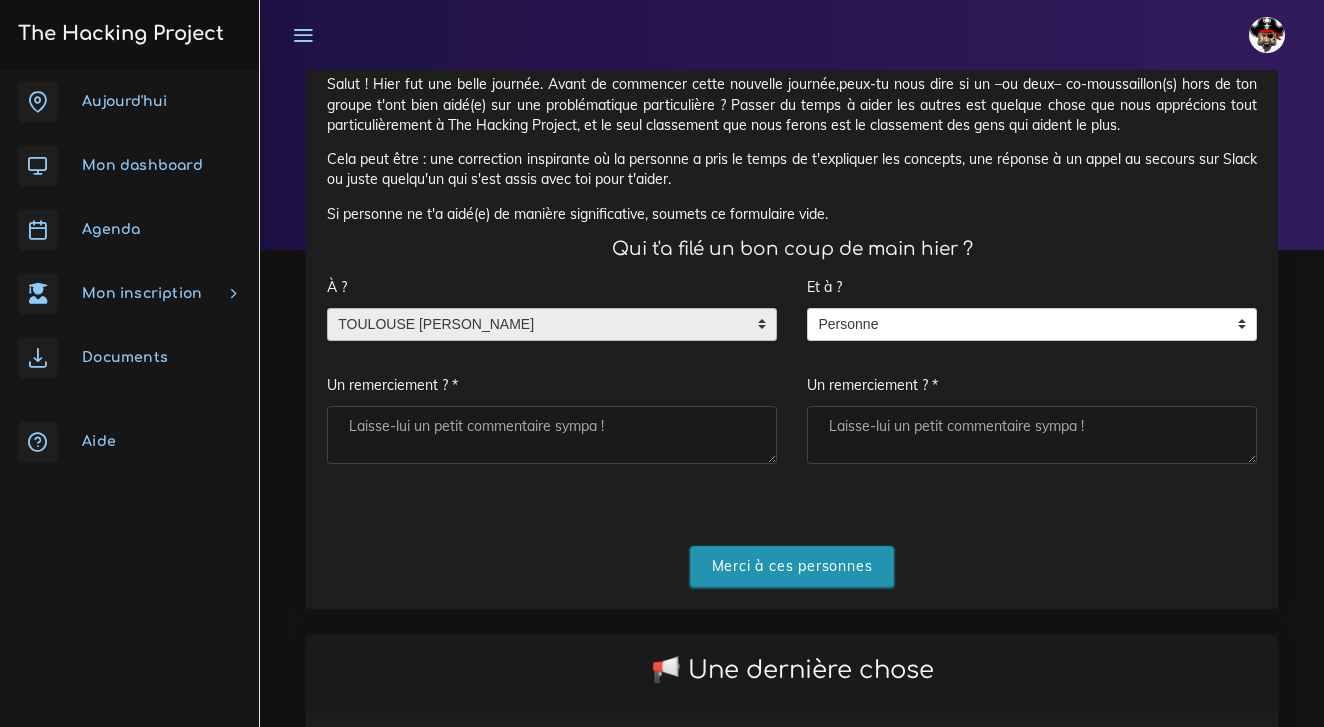 click on "Merci à ces personnes" at bounding box center (792, 566) 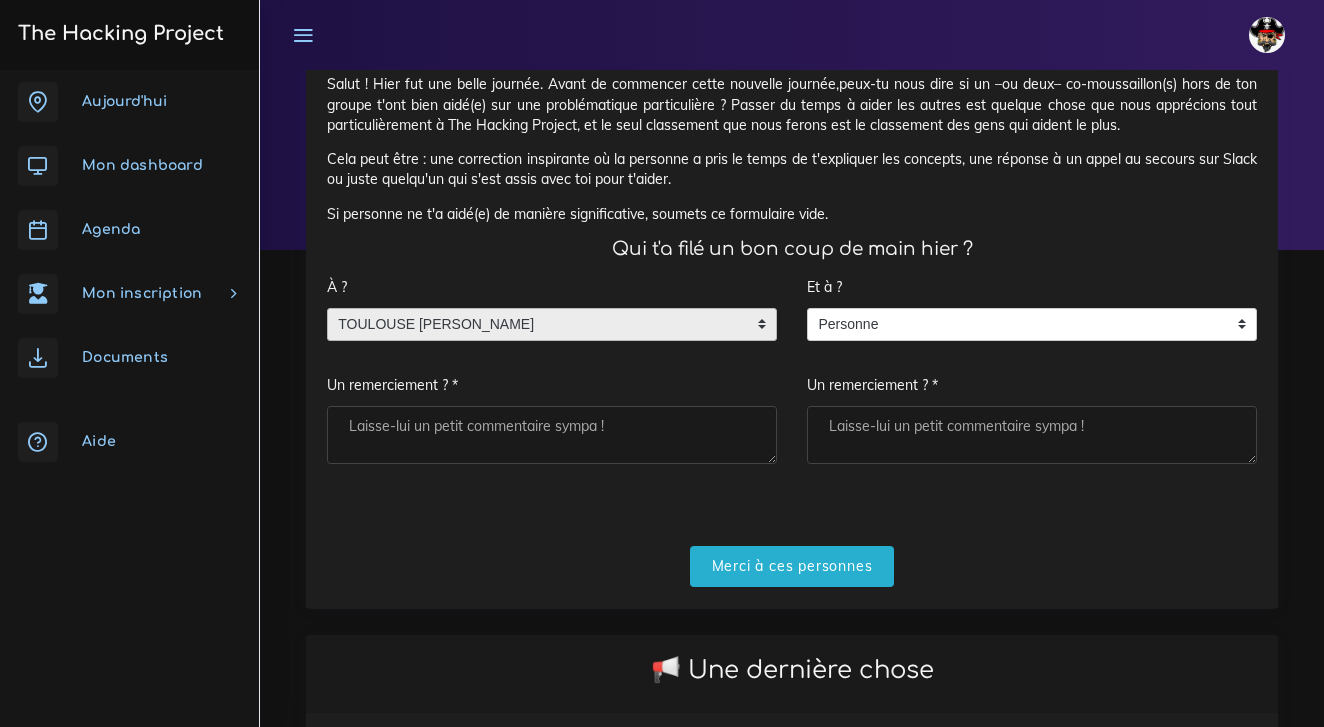 click on "TOULOUSE stephen" at bounding box center [537, 325] 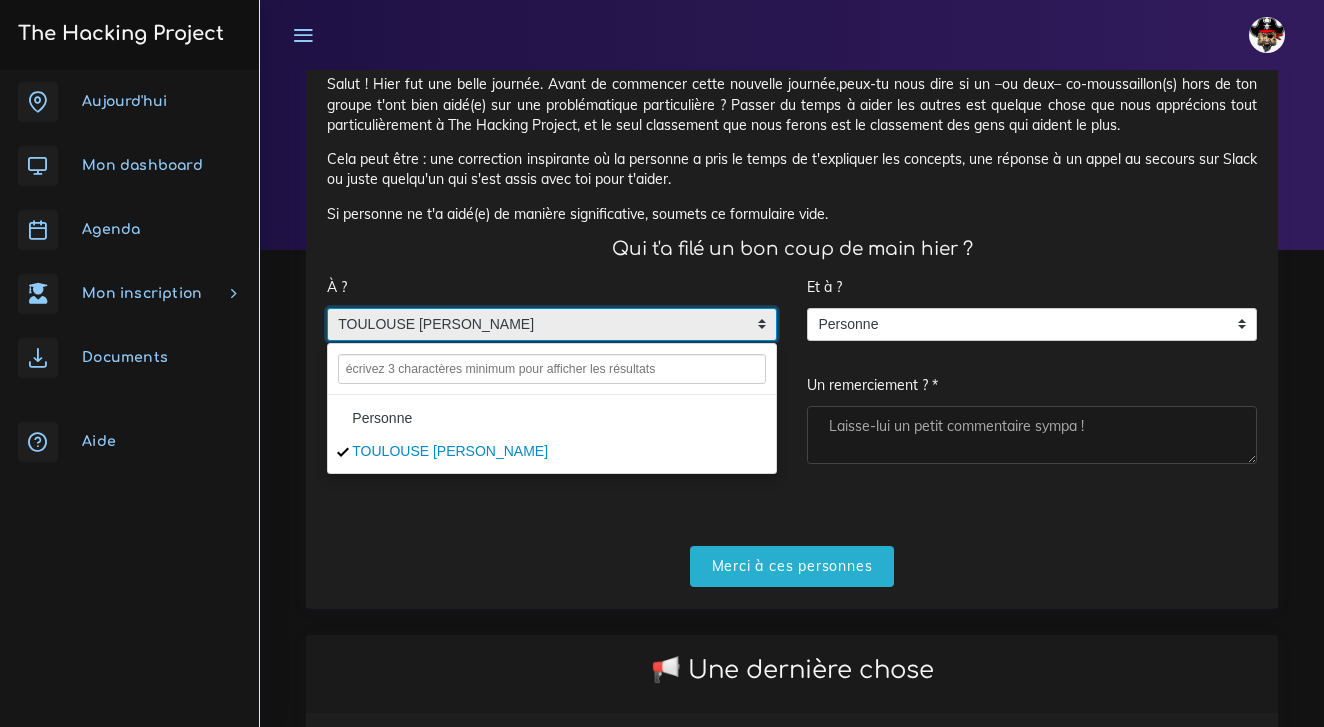 click on "À ?
Personne TOULOUSE stephen
TOULOUSE stephen Personne TOULOUSE stephen
Un remerciement ? *
Et à ?
Personne
Personne Personne
Un remerciement ? *
Merci à ces personnes" at bounding box center [792, 426] 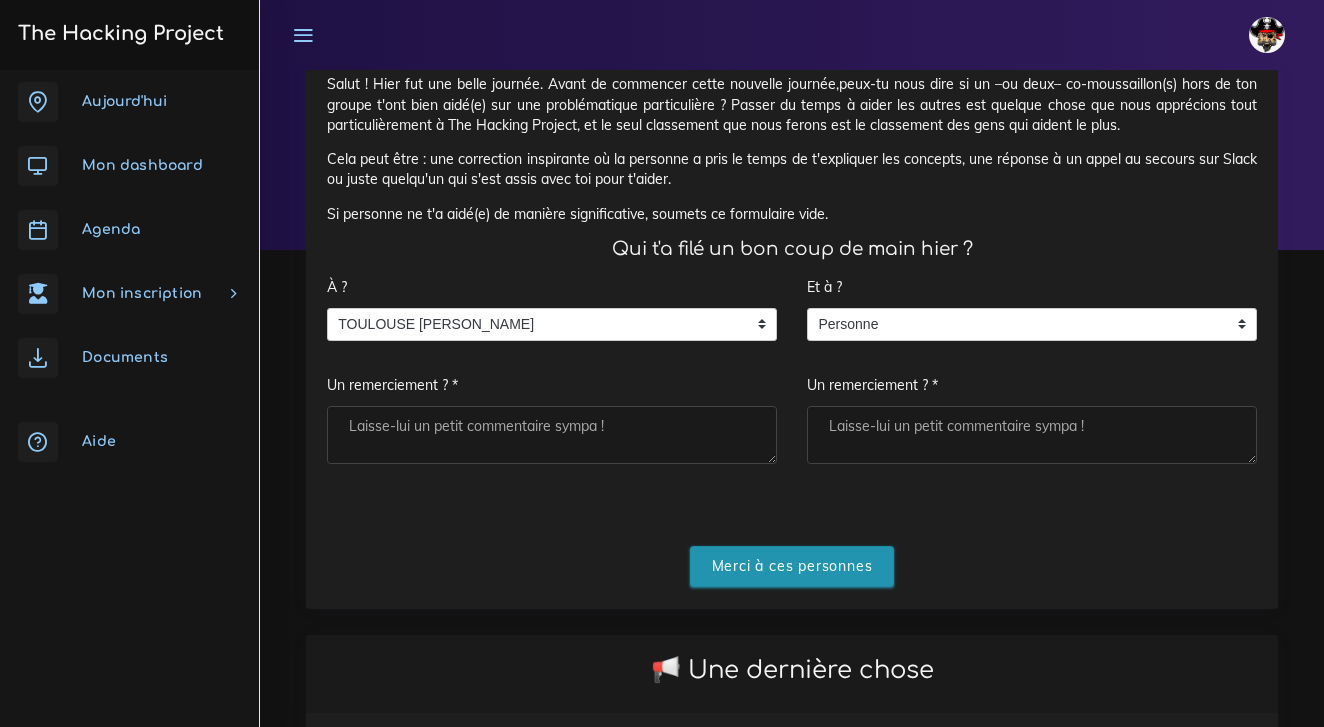 click on "Merci à ces personnes" at bounding box center [792, 566] 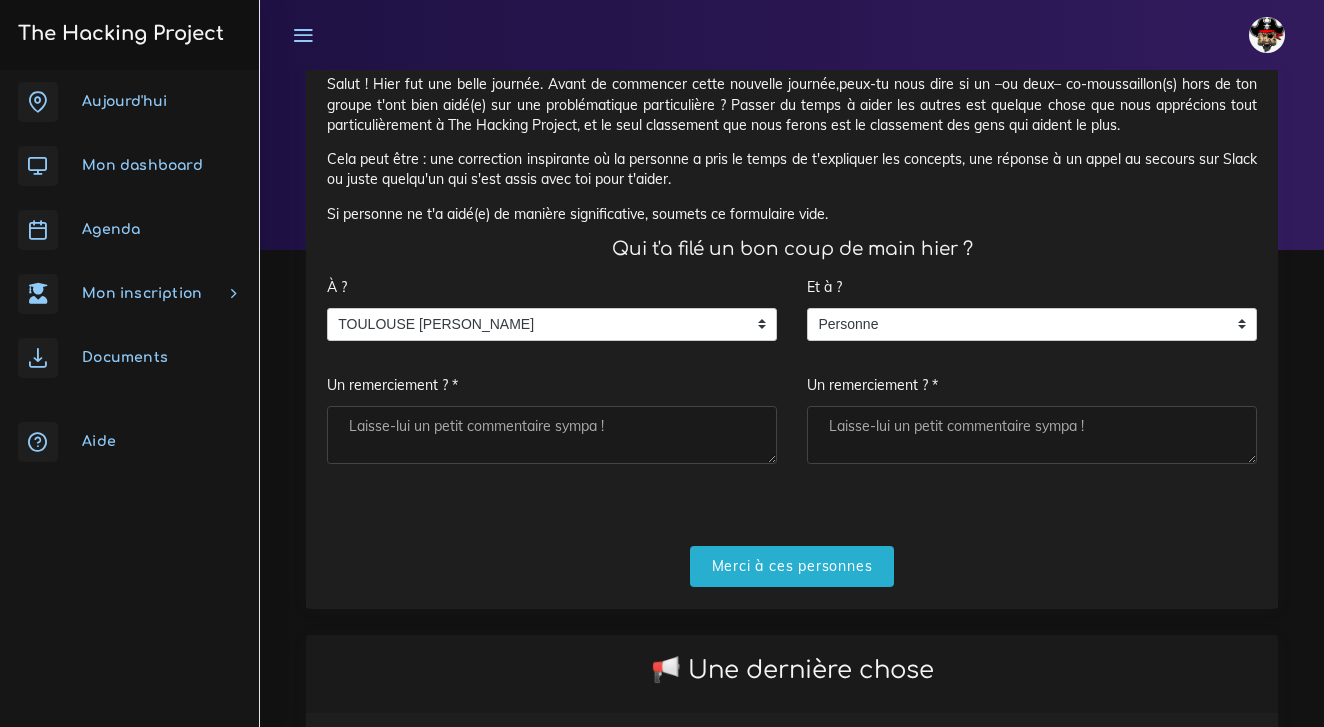 click on "Un remerciement ? *" at bounding box center (552, 435) 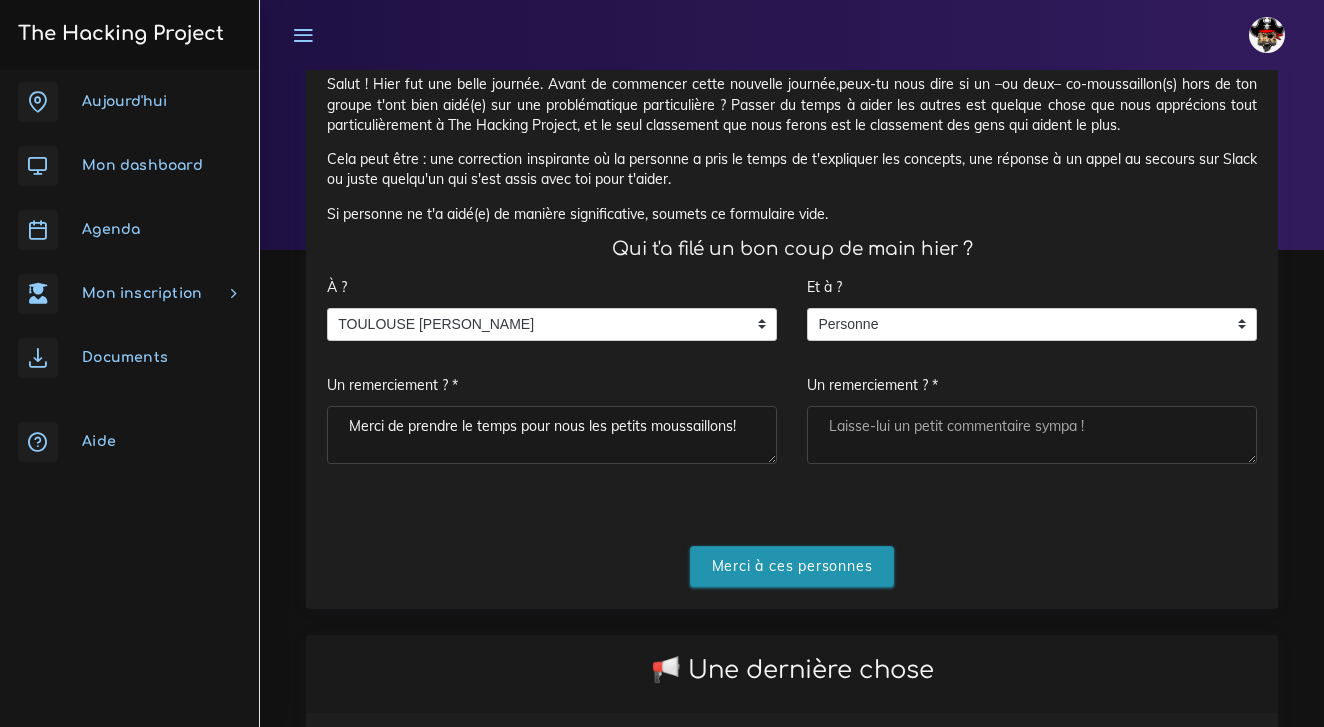 type on "Merci de prendre le temps pour nous les petits moussaillons!" 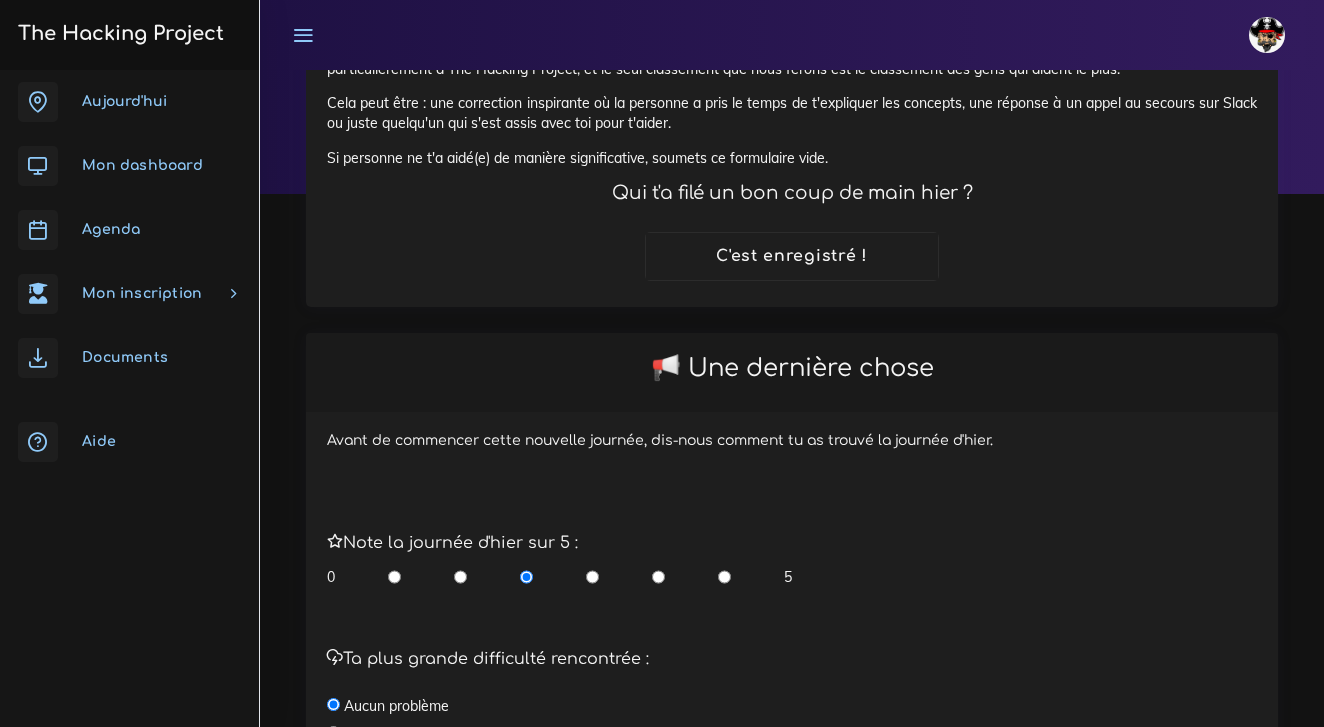 scroll, scrollTop: 173, scrollLeft: 0, axis: vertical 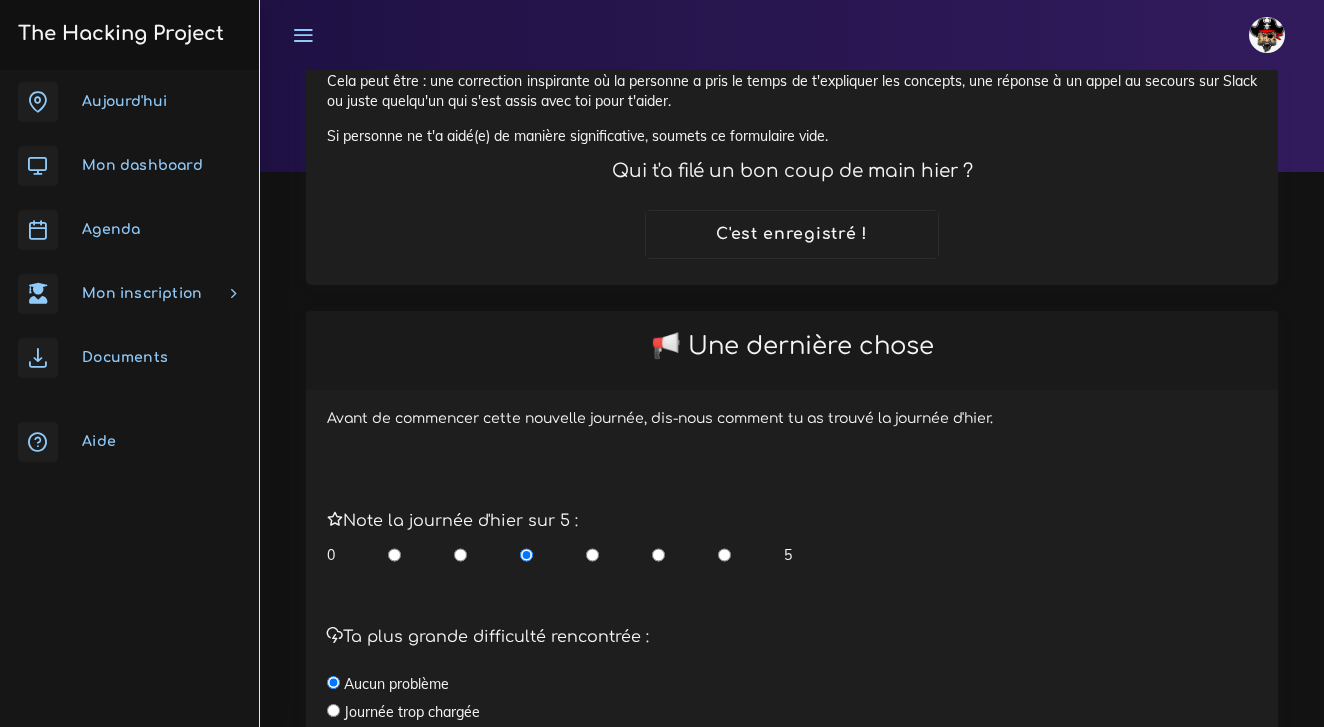 click at bounding box center [724, 555] 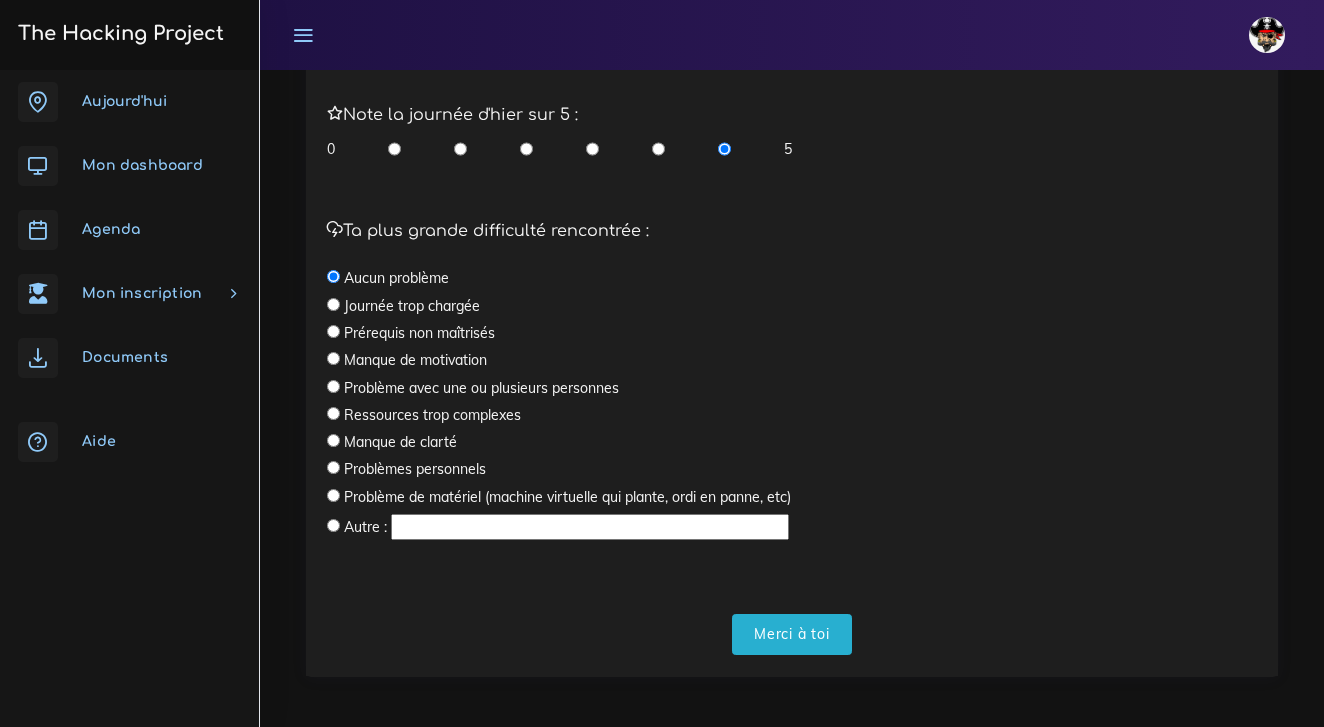 scroll, scrollTop: 578, scrollLeft: 0, axis: vertical 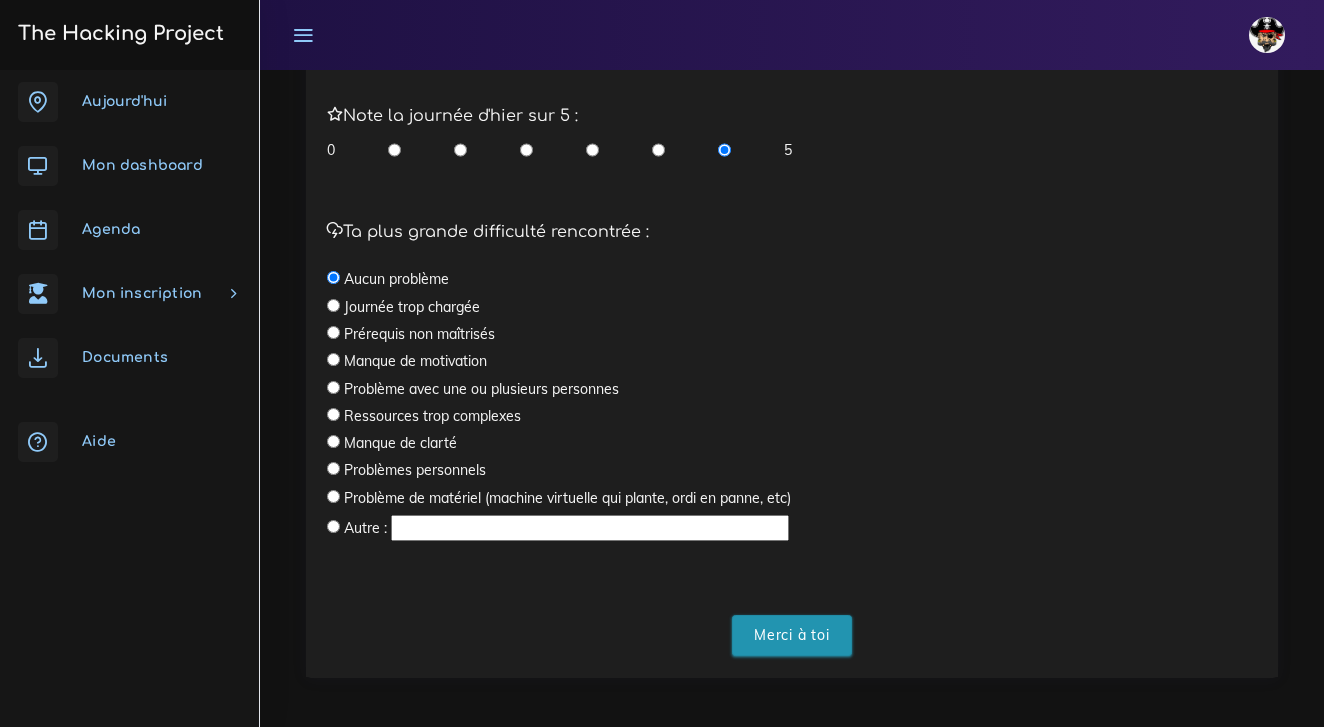 click on "Merci à toi" at bounding box center [792, 635] 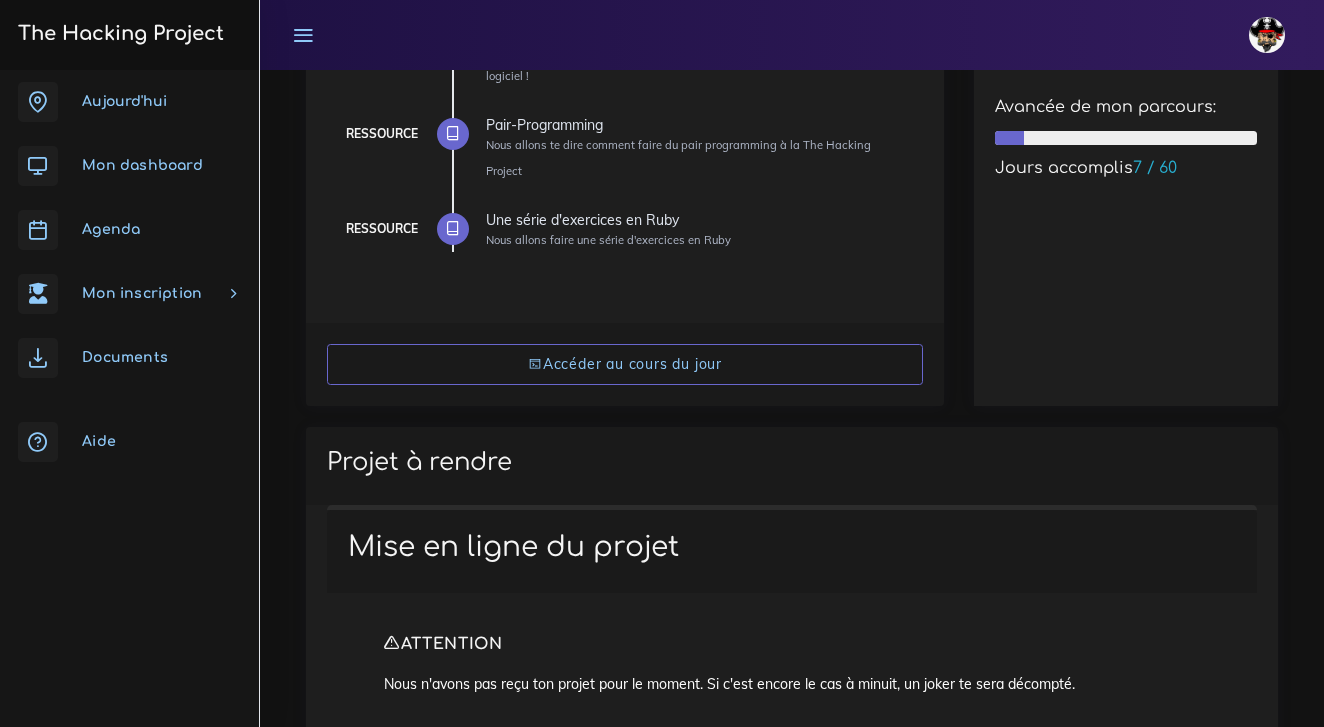 scroll, scrollTop: 329, scrollLeft: 0, axis: vertical 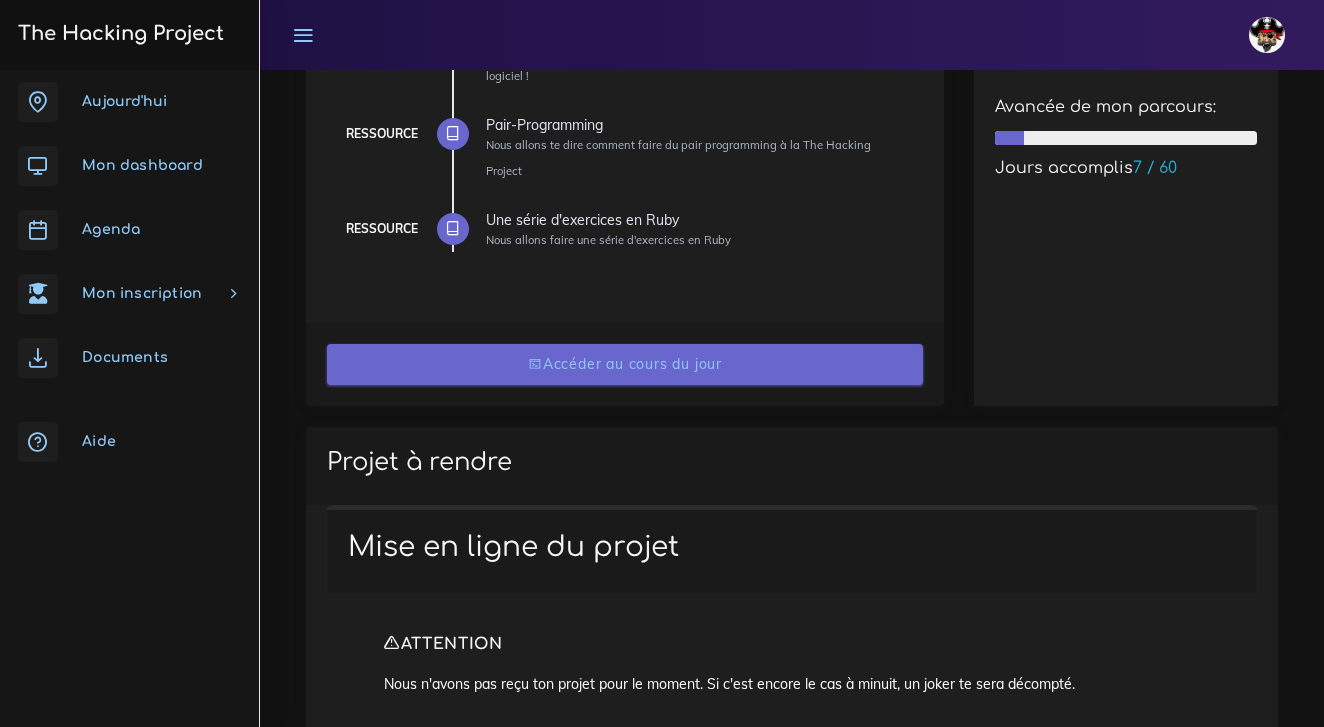click on "Accéder au cours du jour" at bounding box center [625, 364] 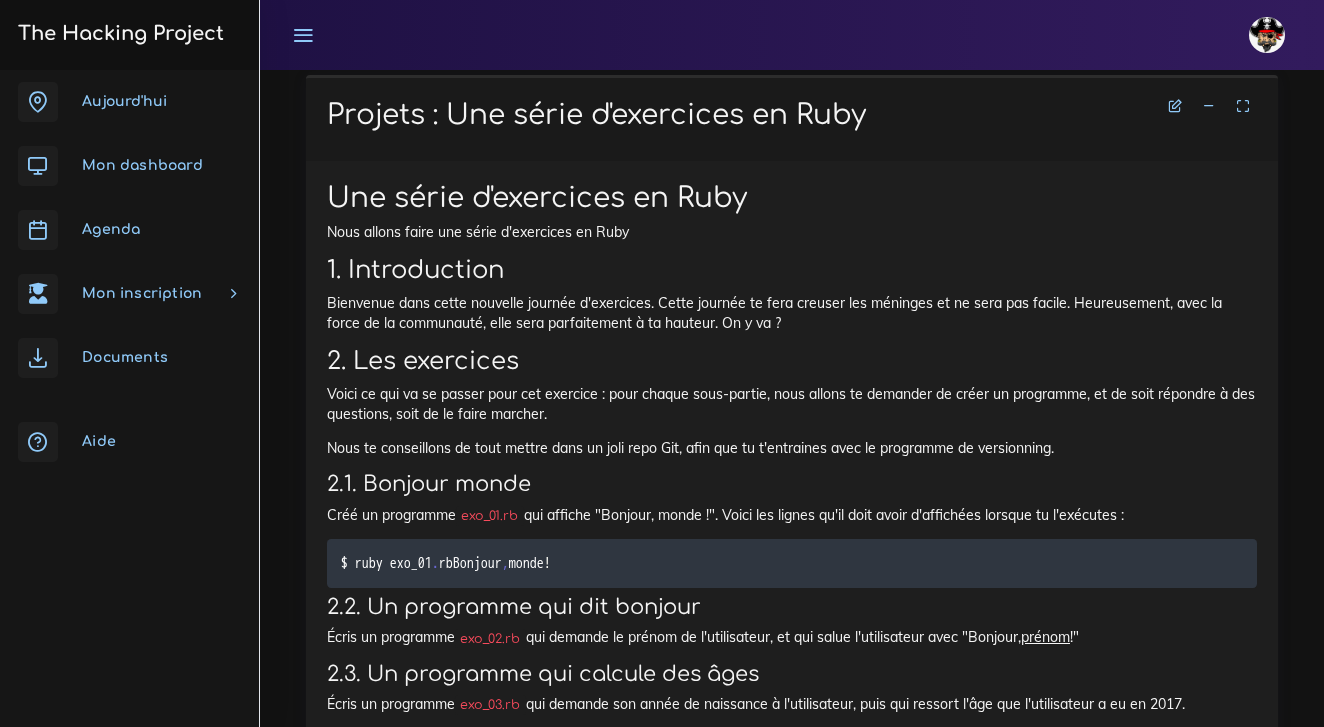 scroll, scrollTop: 6296, scrollLeft: 0, axis: vertical 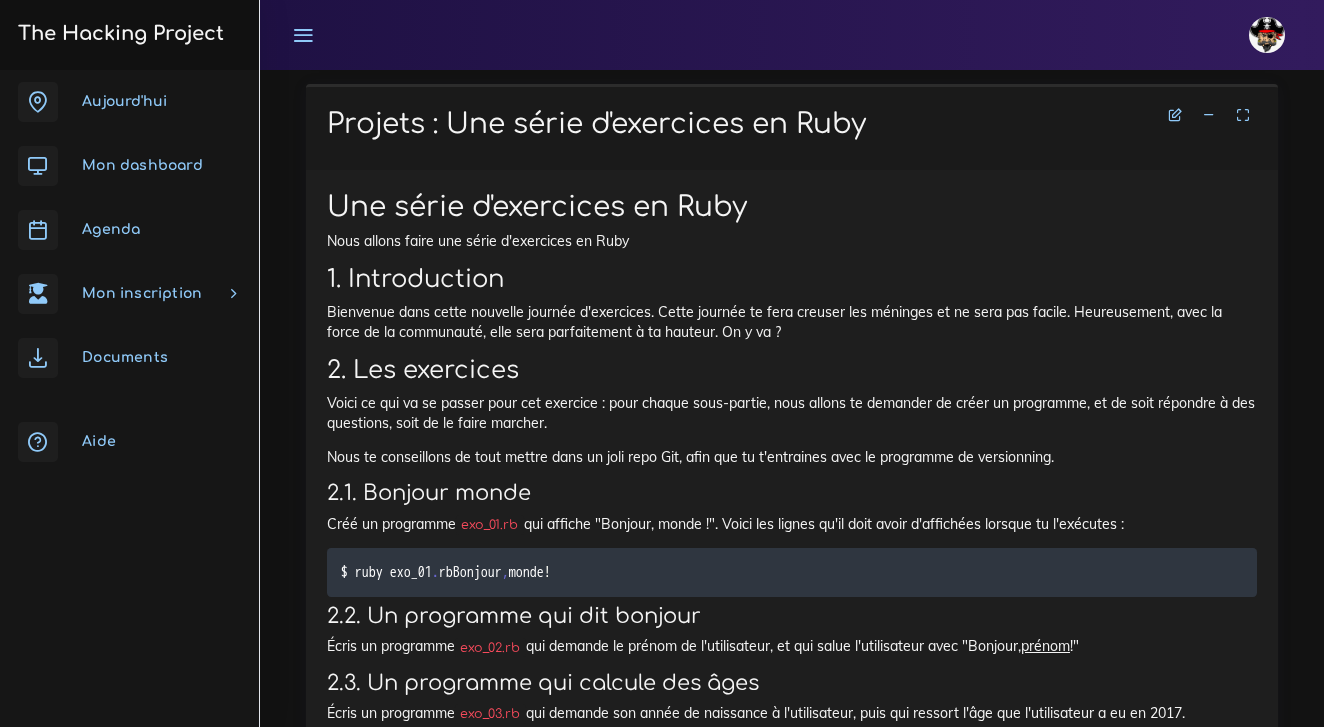click on "$ ruby exo_01 . rb
Bonjour ,  monde  !" at bounding box center (449, 572) 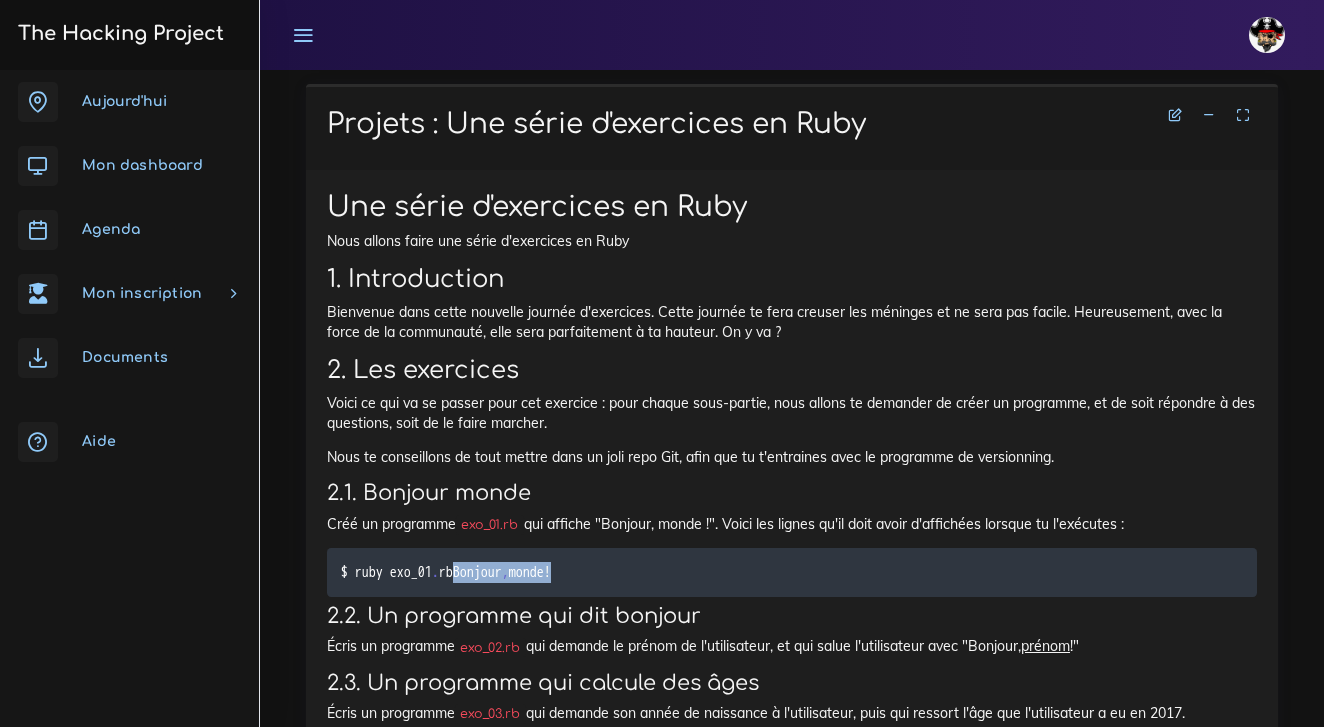 drag, startPoint x: 475, startPoint y: 508, endPoint x: 331, endPoint y: 509, distance: 144.00348 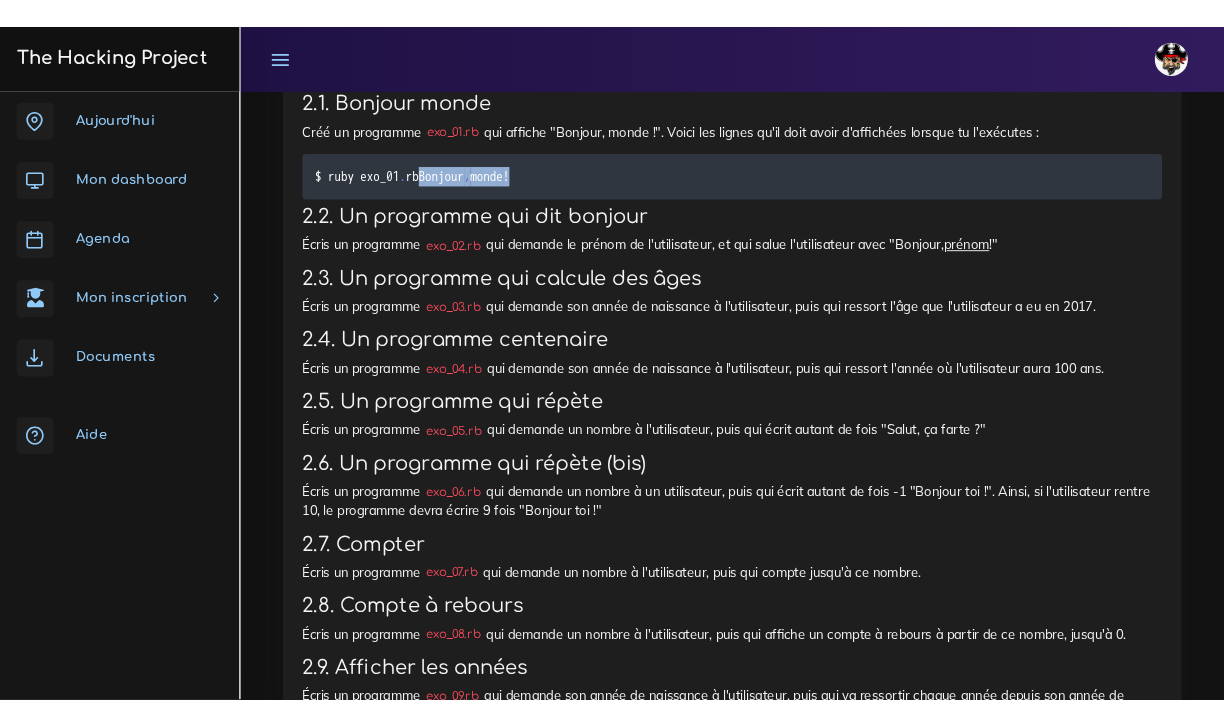 scroll, scrollTop: 6632, scrollLeft: 0, axis: vertical 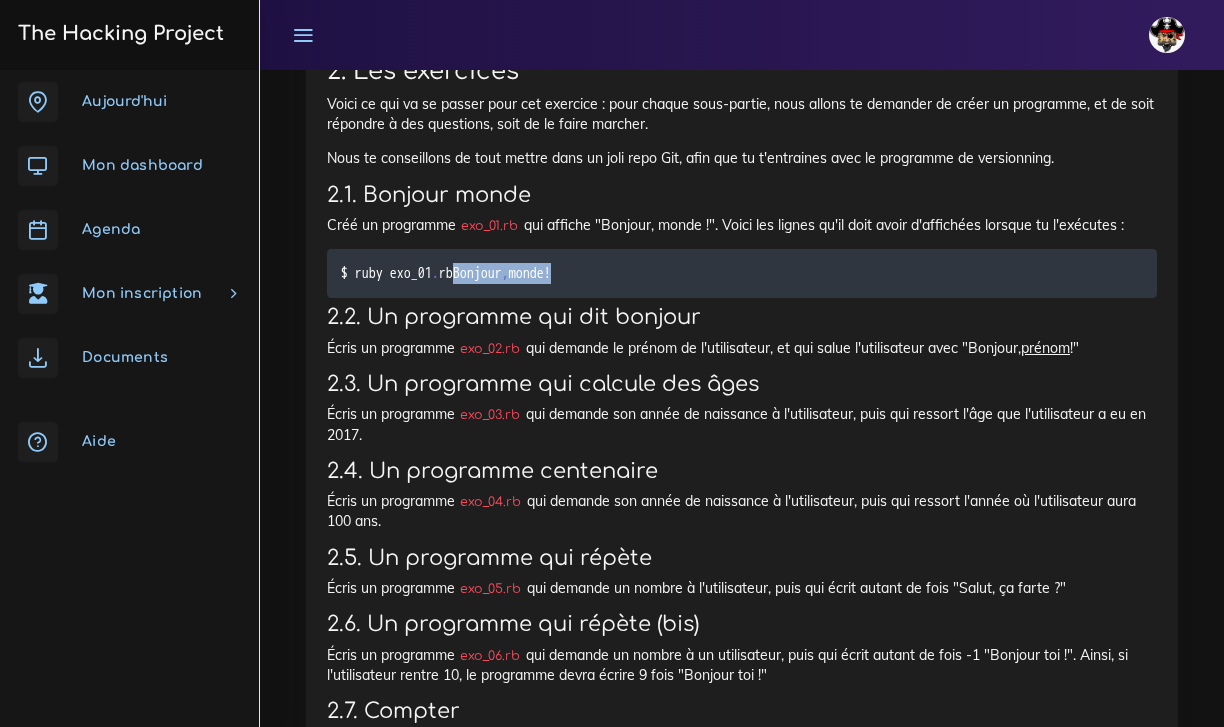 click on "Écris un programme  exo_04.rb  qui demande son année de naissance à l'utilisateur, puis qui ressort l'année où l'utilisateur aura 100 ans." at bounding box center [742, 511] 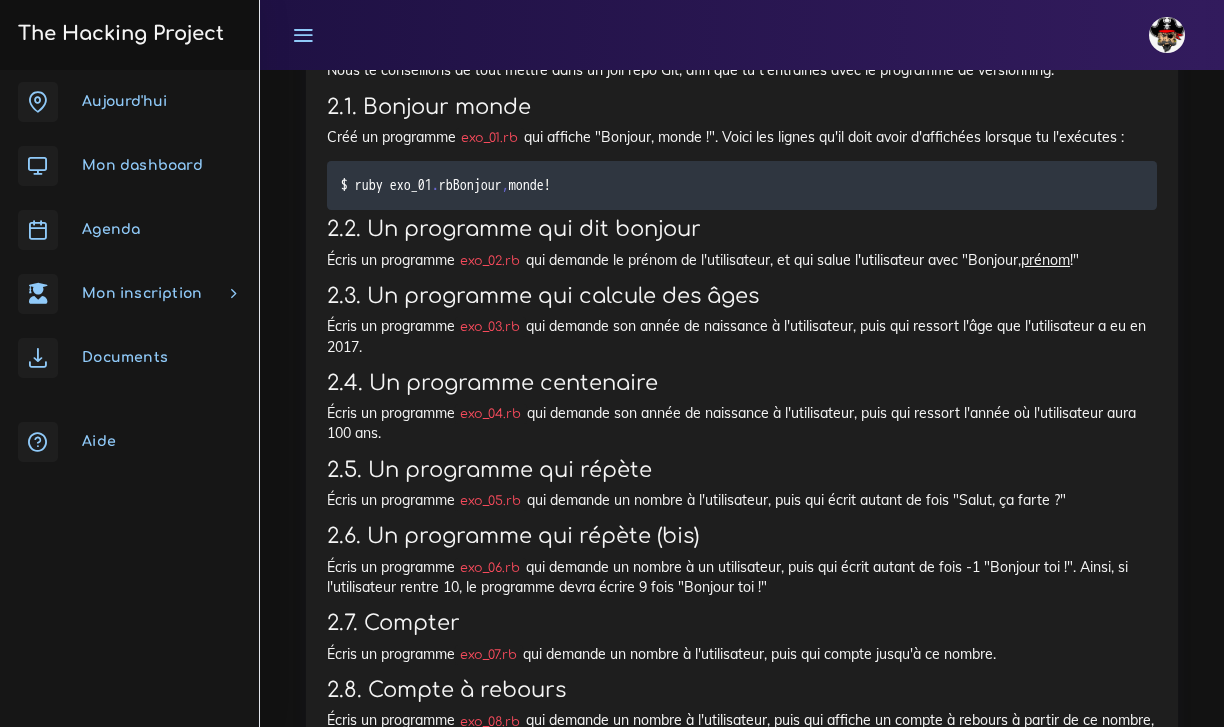 scroll, scrollTop: 6962, scrollLeft: 0, axis: vertical 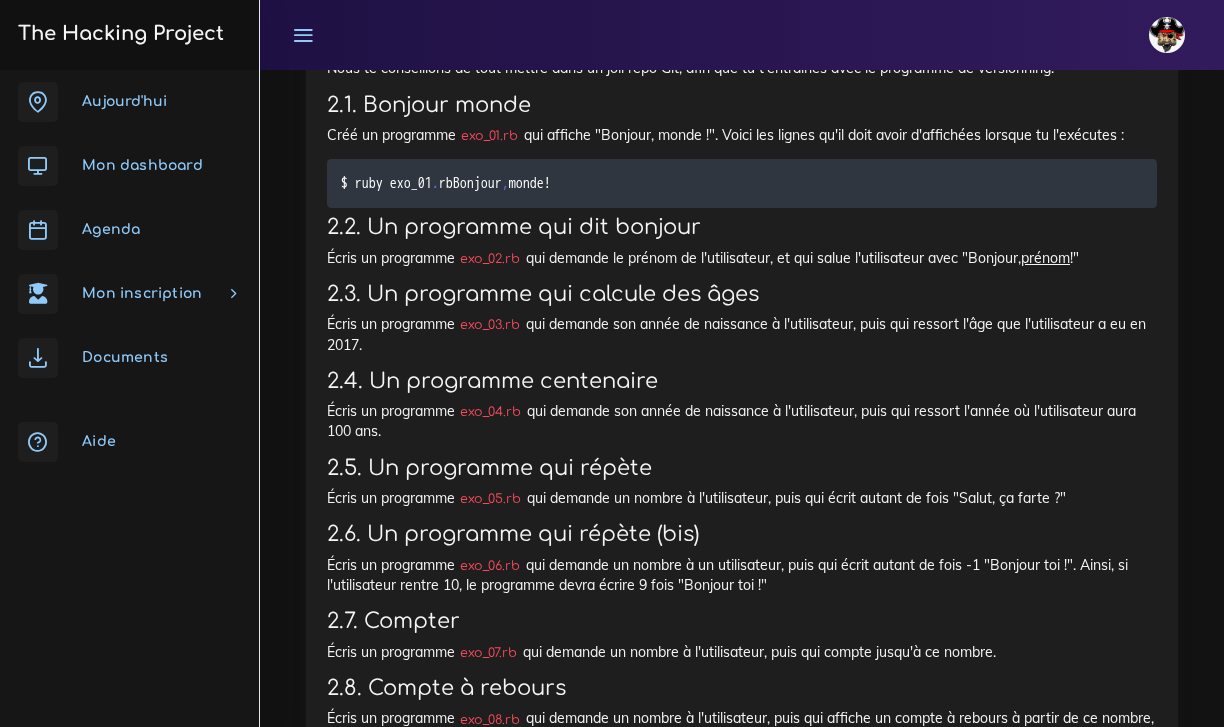 click on "[DATE]
Mon dashboard
[GEOGRAPHIC_DATA]
Mon inscription
[GEOGRAPHIC_DATA] un parcours
Nouveau parcours
Changer parcours
Documents
Aide" at bounding box center (129, 398) 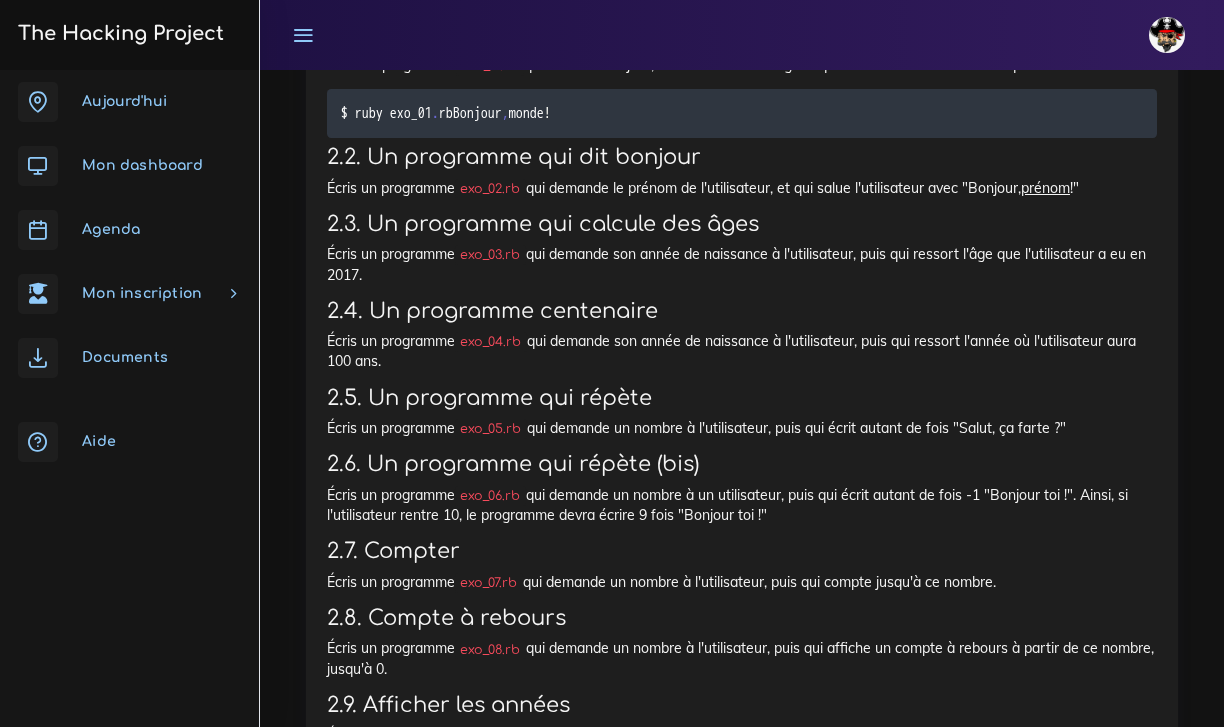 scroll, scrollTop: 7034, scrollLeft: 0, axis: vertical 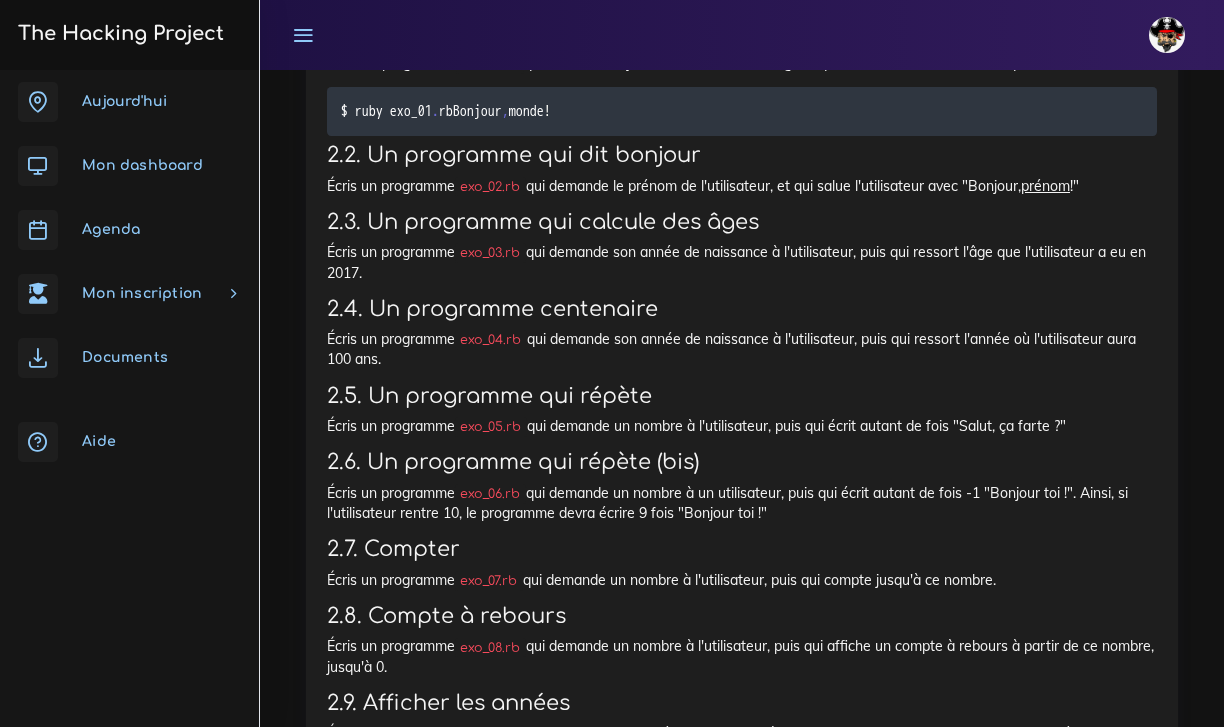 drag, startPoint x: 544, startPoint y: 398, endPoint x: 817, endPoint y: 412, distance: 273.35873 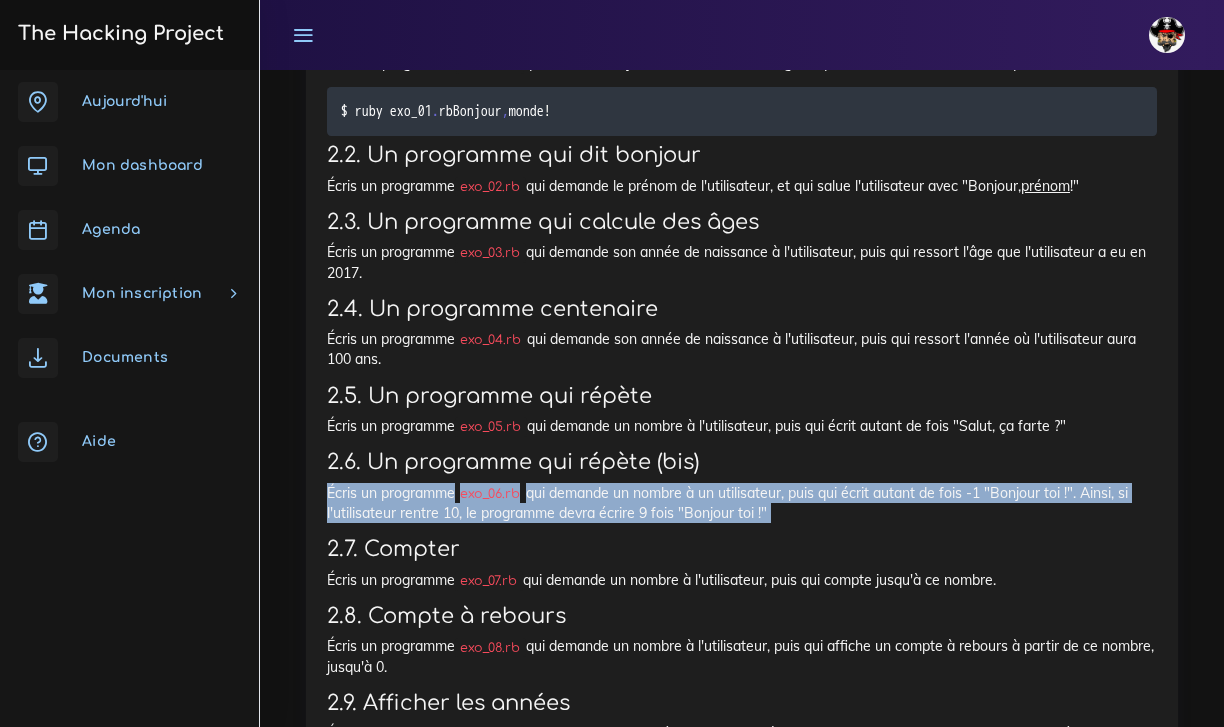 drag, startPoint x: 324, startPoint y: 392, endPoint x: 762, endPoint y: 430, distance: 439.64532 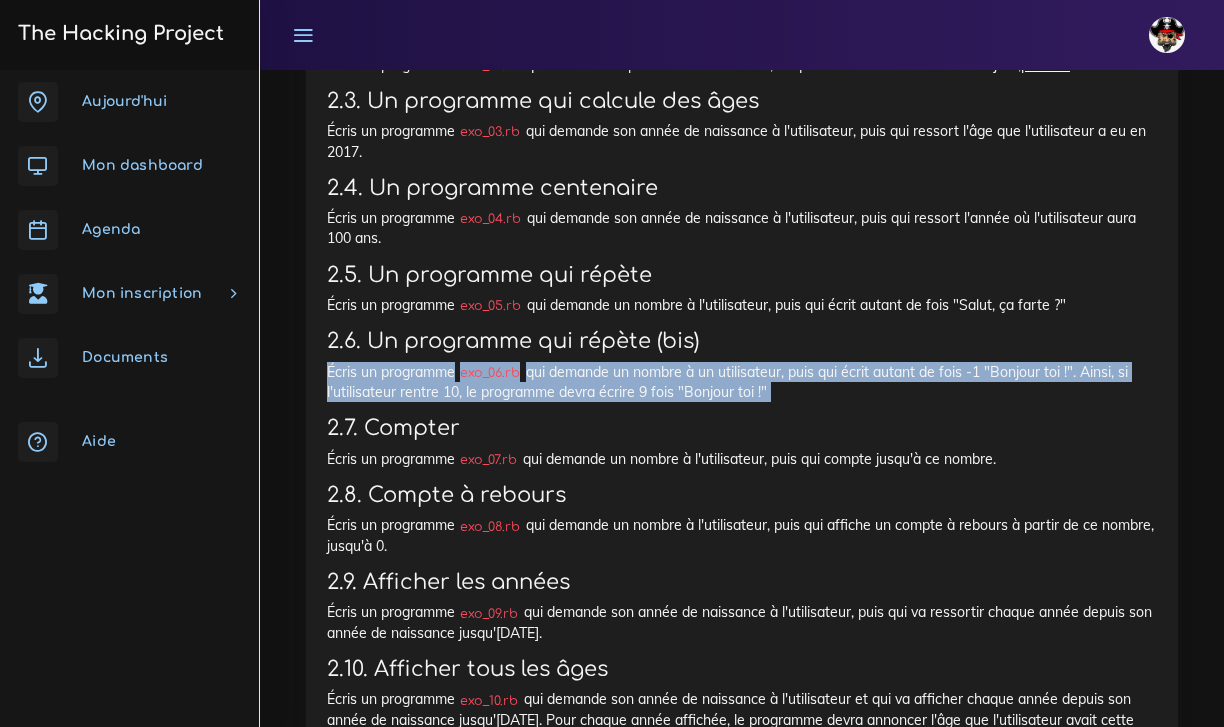 scroll, scrollTop: 7159, scrollLeft: 0, axis: vertical 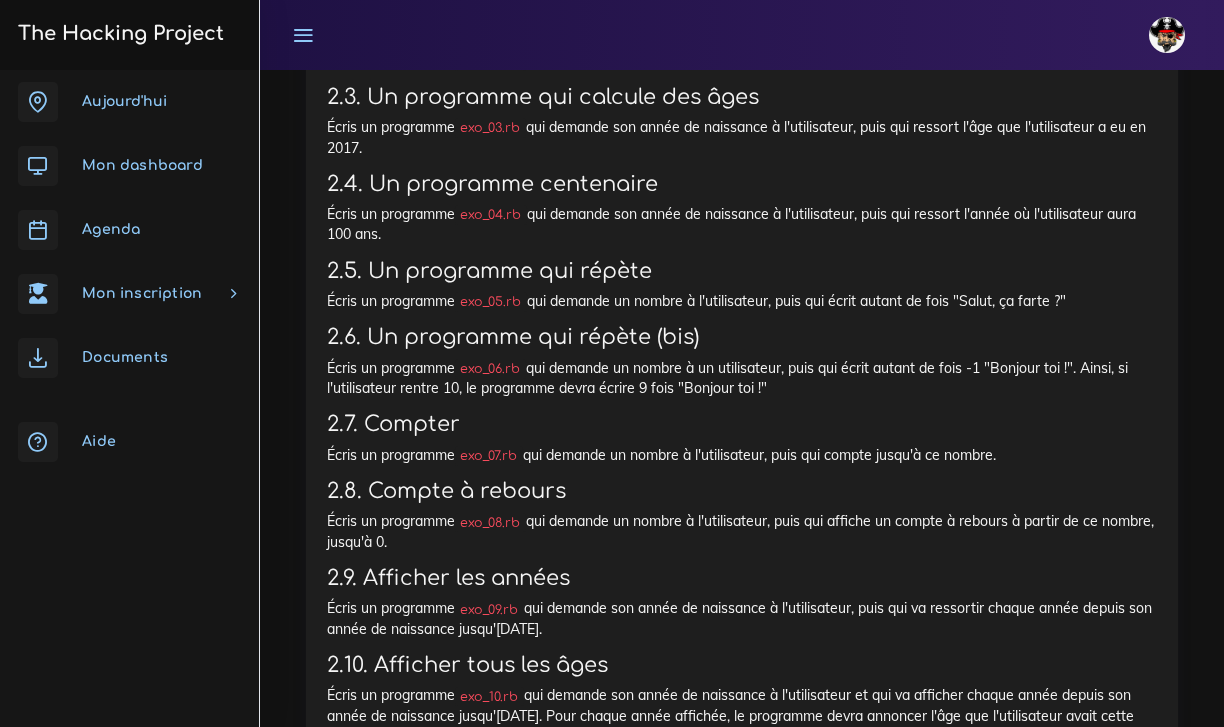 click on "Une série d'exercices en Ruby
Nous allons faire une série d'exercices en Ruby
1. Introduction
Bienvenue dans cette nouvelle journée d'exercices. Cette journée te fera creuser les méninges et ne sera pas facile. Heureusement, avec la force de la communauté, elle sera parfaitement à ta hauteur. On y va ?
2. Les exercices
Voici ce qui va se passer pour cet exercice : pour chaque sous-partie, nous allons te demander de créer un programme, et de soit répondre à des questions, soit de le faire marcher.
Nous te conseillons de tout mettre dans un joli repo Git, afin que tu t'entraines avec le programme de versionning.
2.1. Bonjour monde
Créé un programme  exo_01.rb  qui affiche "Bonjour, monde !". Voici les lignes qu'il doit avoir d'affichées lorsque tu l'exécutes :
$ ruby exo_01 . rb
Bonjour ,  monde  !
2.2. Un programme qui dit bonjour
Écris un programme  exo_02.rb  qui demande le prénom de l'utilisateur, et qui salue l'utilisateur avec "[PERSON_NAME],  prénom  !"" at bounding box center [742, -4325] 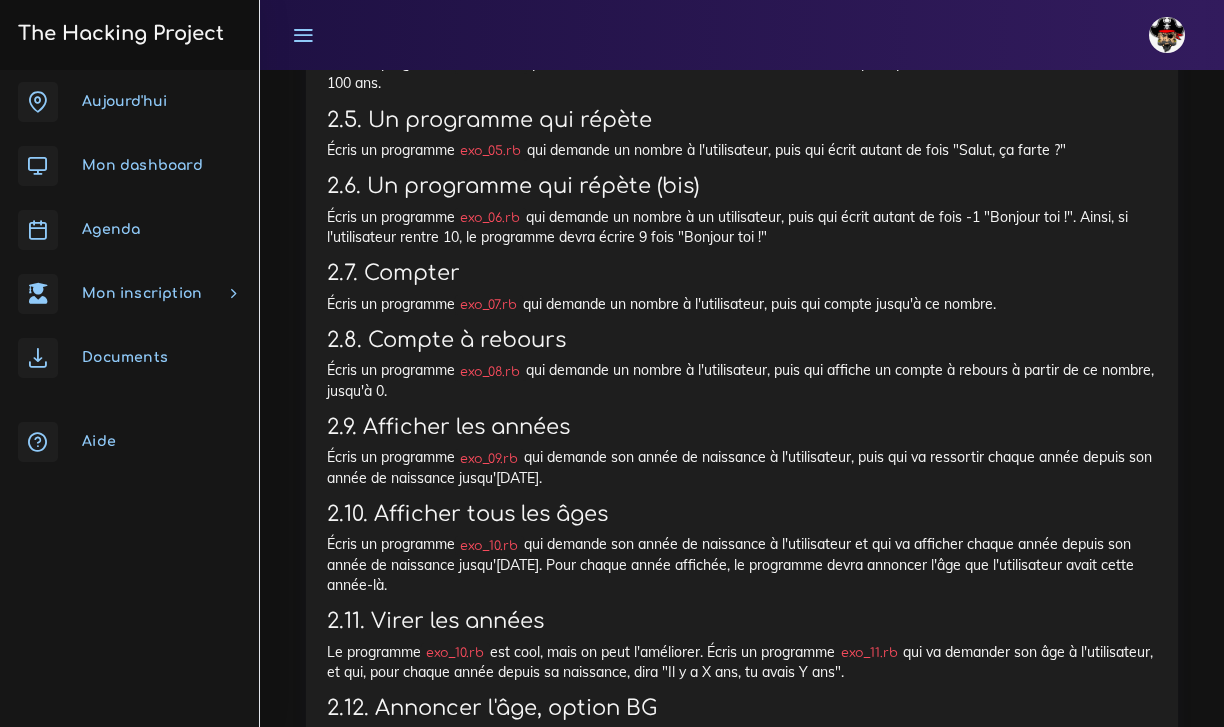scroll, scrollTop: 7273, scrollLeft: 0, axis: vertical 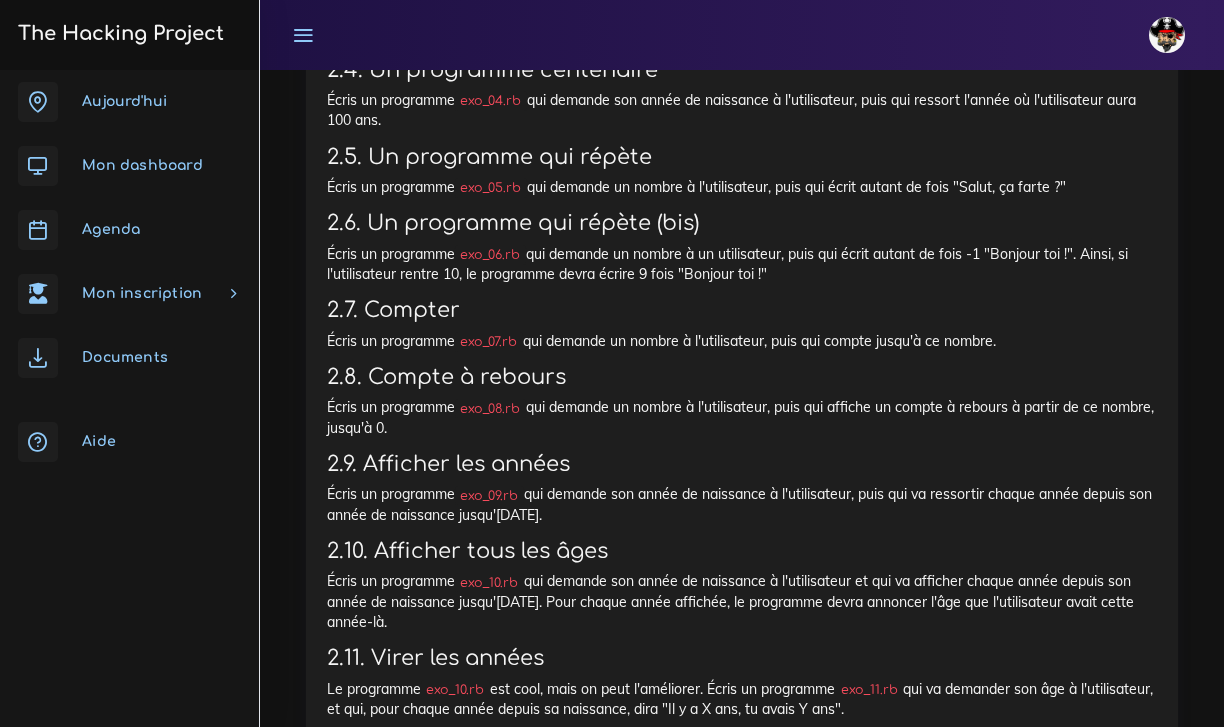 click on "[DATE]
Mon dashboard
[GEOGRAPHIC_DATA]
Mon inscription
[GEOGRAPHIC_DATA] un parcours
Nouveau parcours
Changer parcours
Documents
Aide" at bounding box center (129, 398) 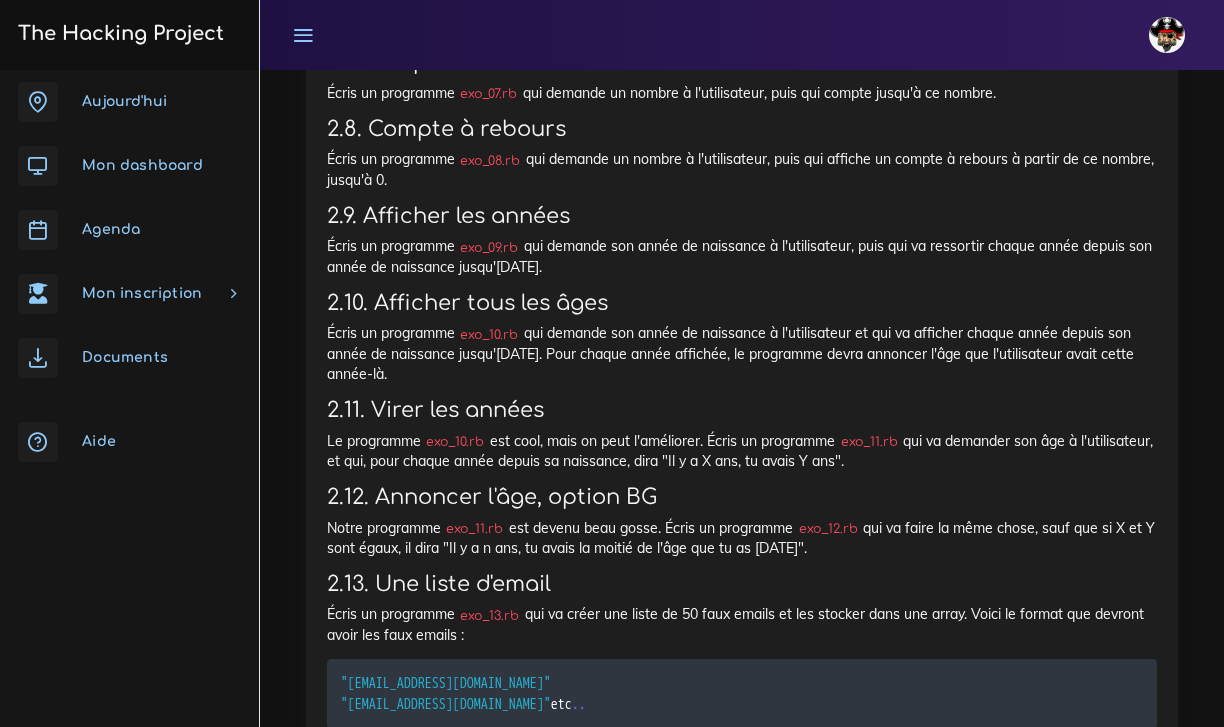 scroll, scrollTop: 7521, scrollLeft: 0, axis: vertical 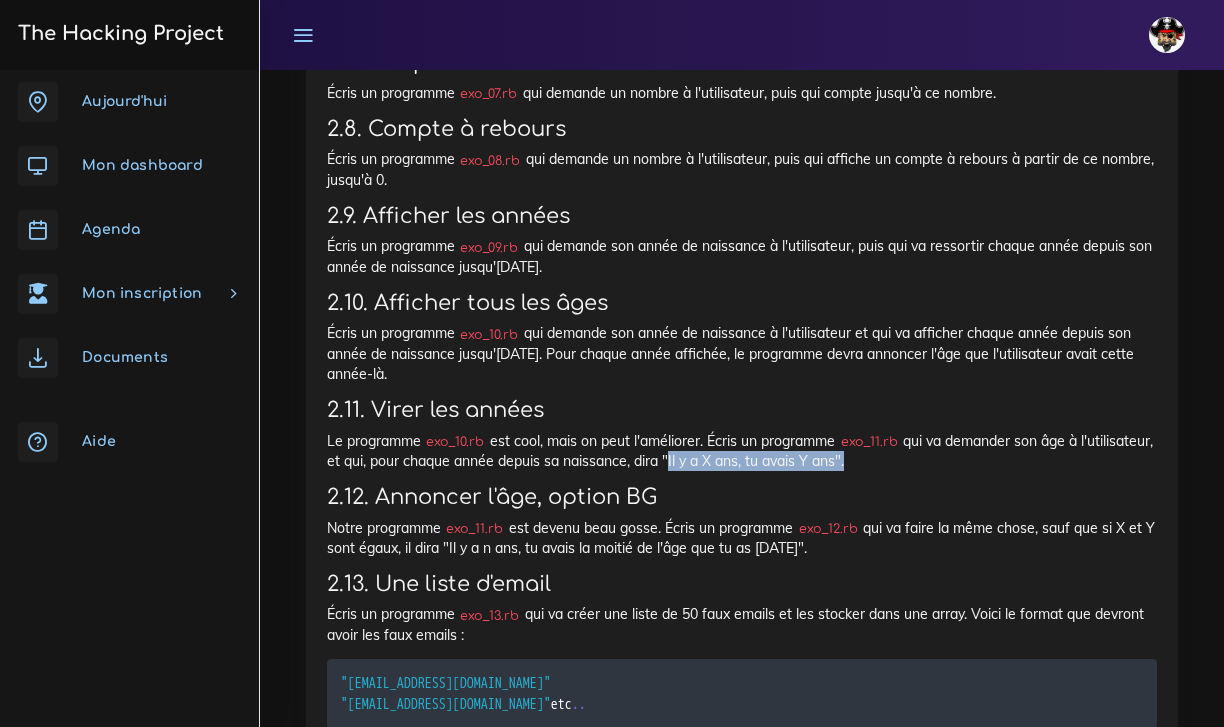 drag, startPoint x: 742, startPoint y: 363, endPoint x: 918, endPoint y: 358, distance: 176.07101 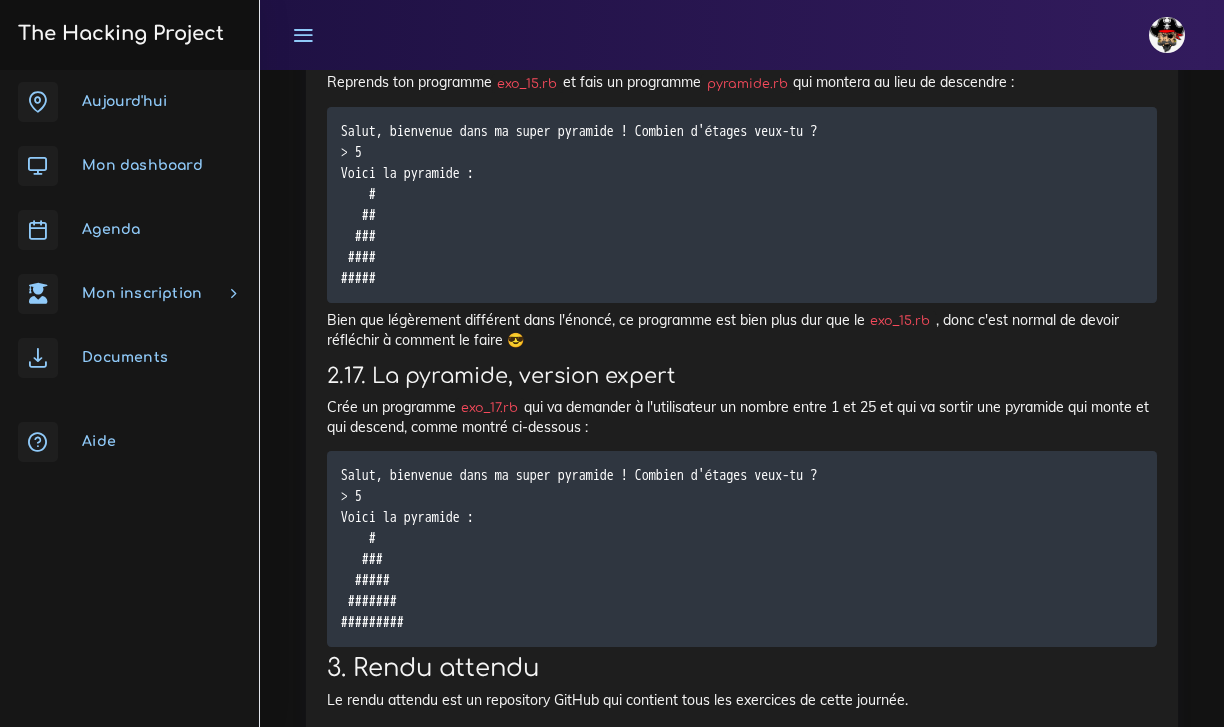 scroll, scrollTop: 8691, scrollLeft: 0, axis: vertical 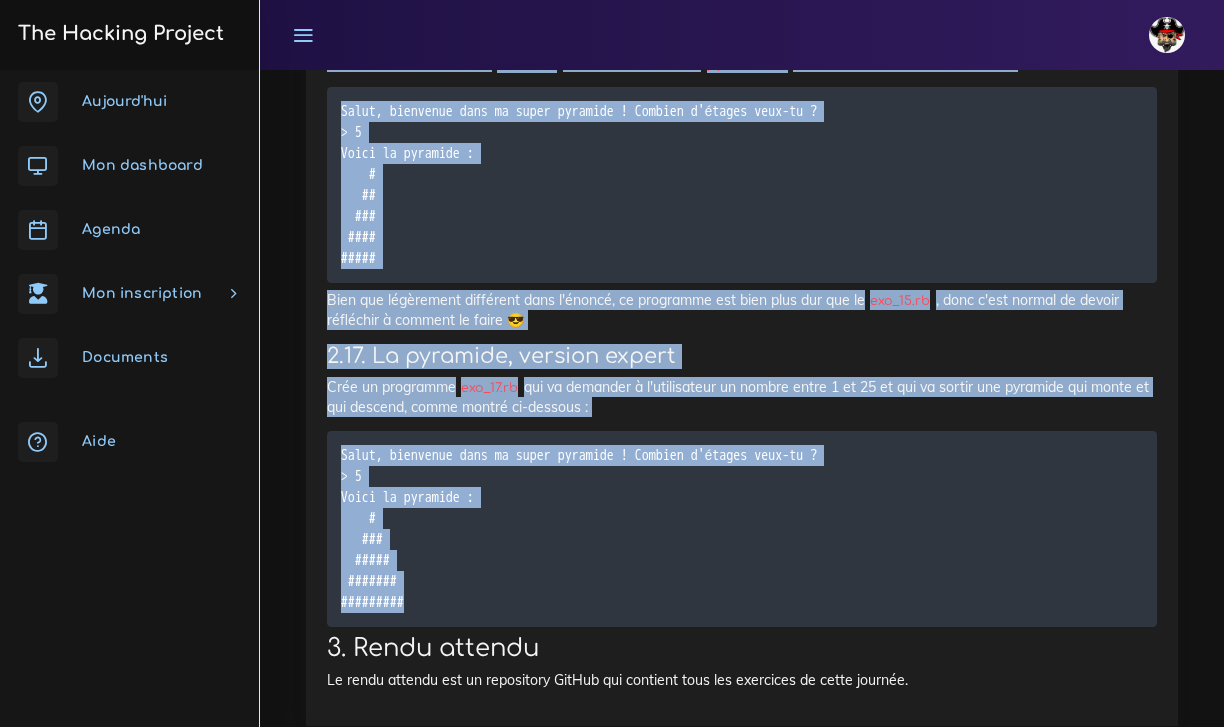 drag, startPoint x: 322, startPoint y: 306, endPoint x: 745, endPoint y: 556, distance: 491.35425 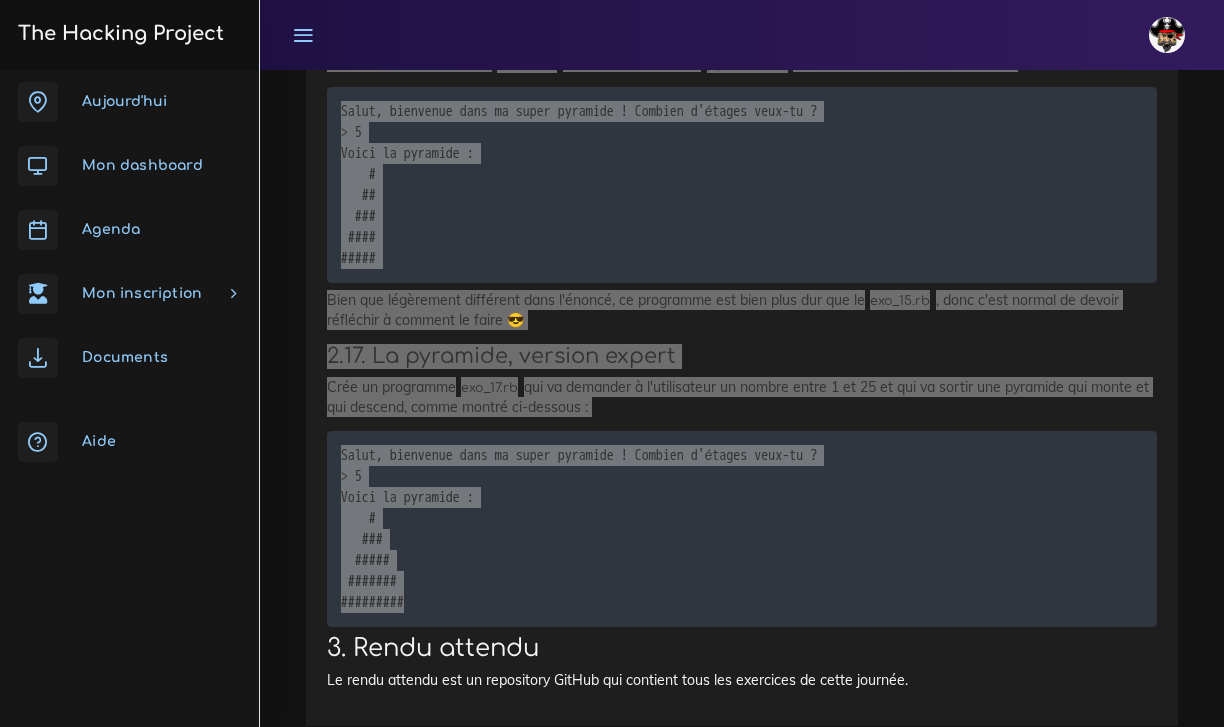 drag, startPoint x: 1220, startPoint y: 664, endPoint x: 312, endPoint y: 417, distance: 940.9957 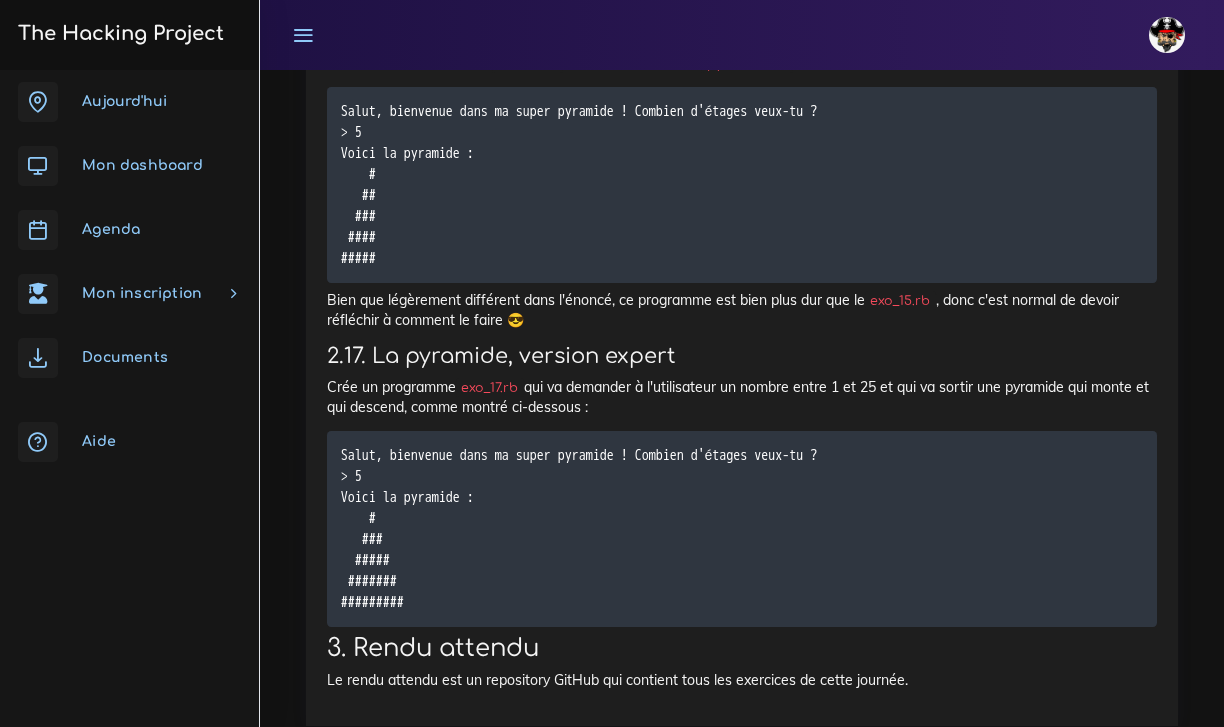 click on "Salut, bienvenue dans ma super pyramide ! Combien d'étages veux-tu ?
> 5
Voici la pyramide :
#
##
###
####
#####" at bounding box center (742, 185) 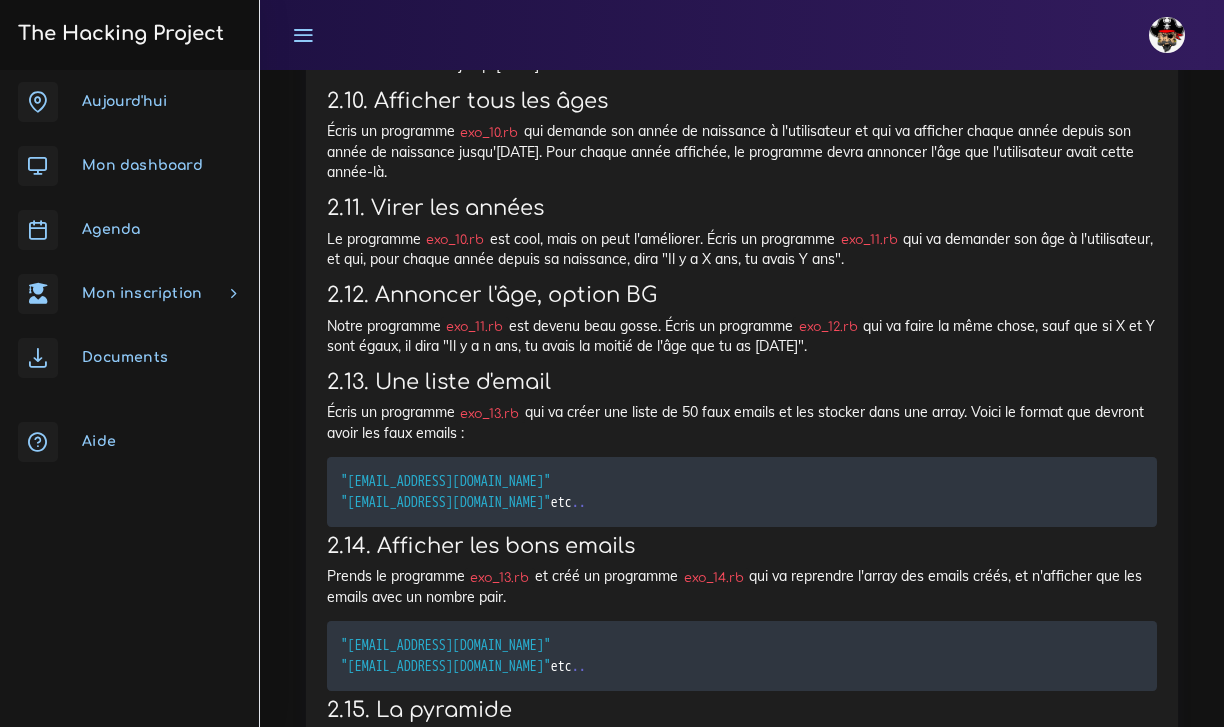 scroll, scrollTop: 7718, scrollLeft: 0, axis: vertical 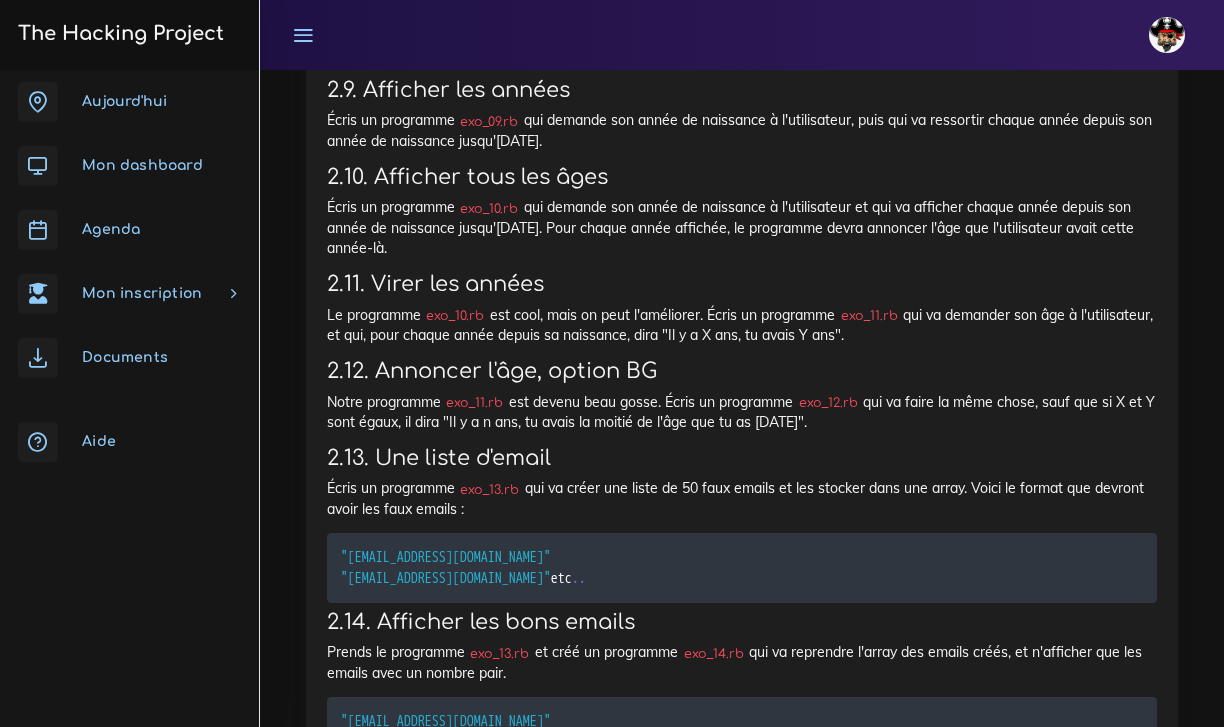 drag, startPoint x: 320, startPoint y: 110, endPoint x: 463, endPoint y: 157, distance: 150.52574 